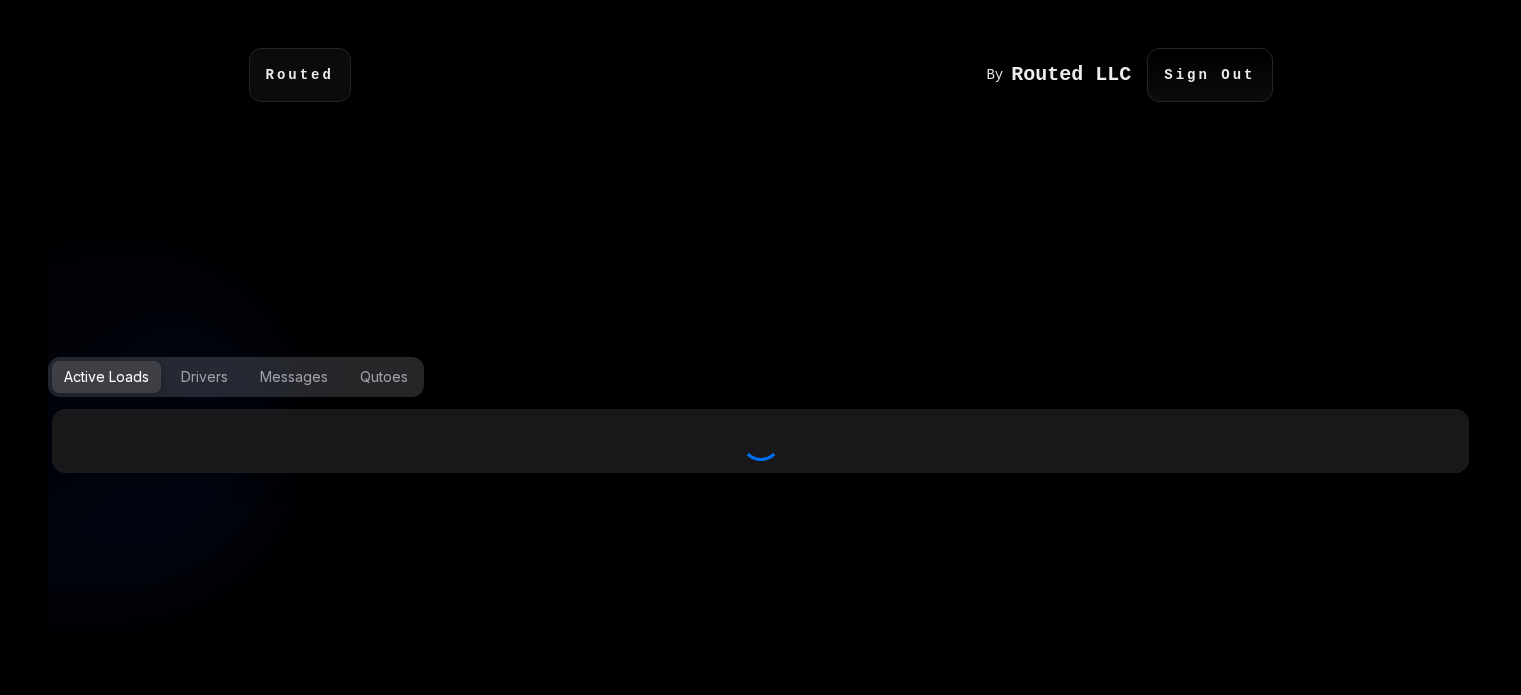 scroll, scrollTop: 0, scrollLeft: 0, axis: both 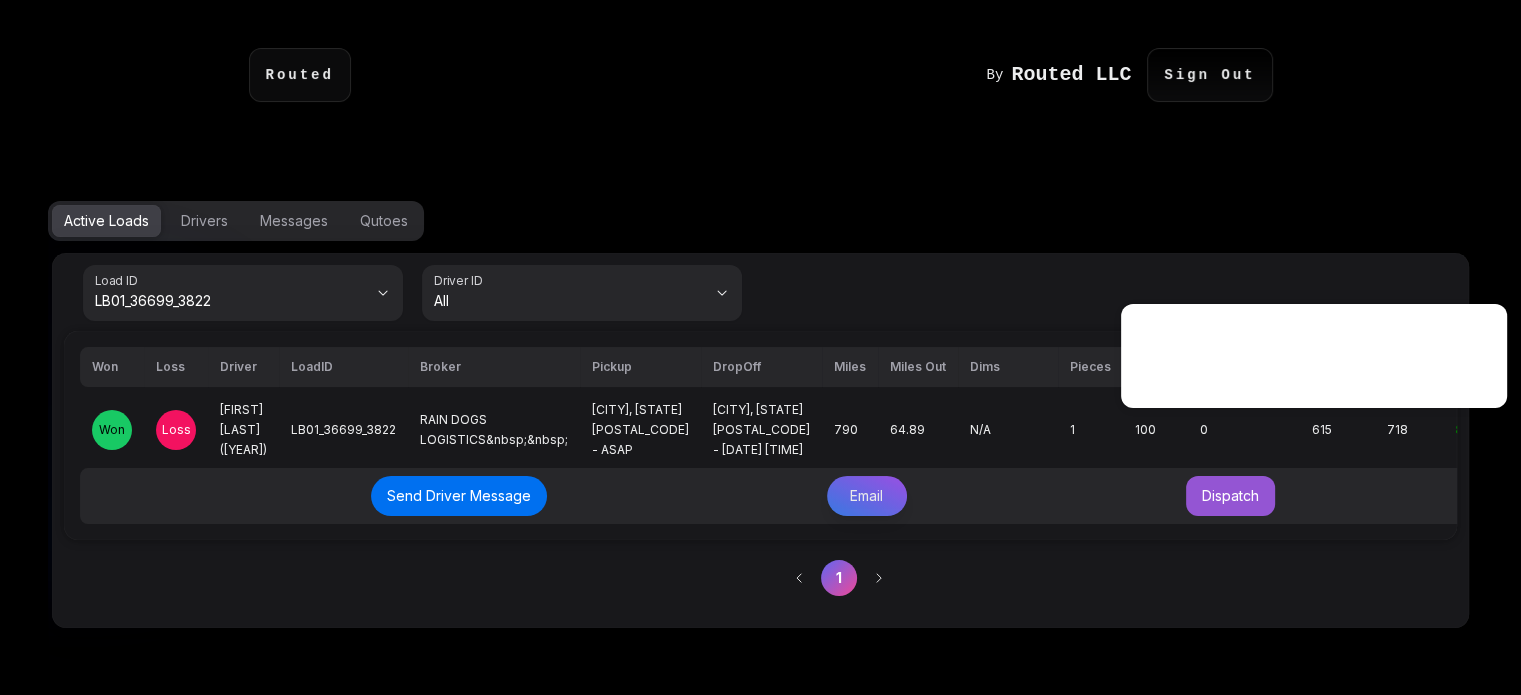 click on "Email" at bounding box center (867, 496) 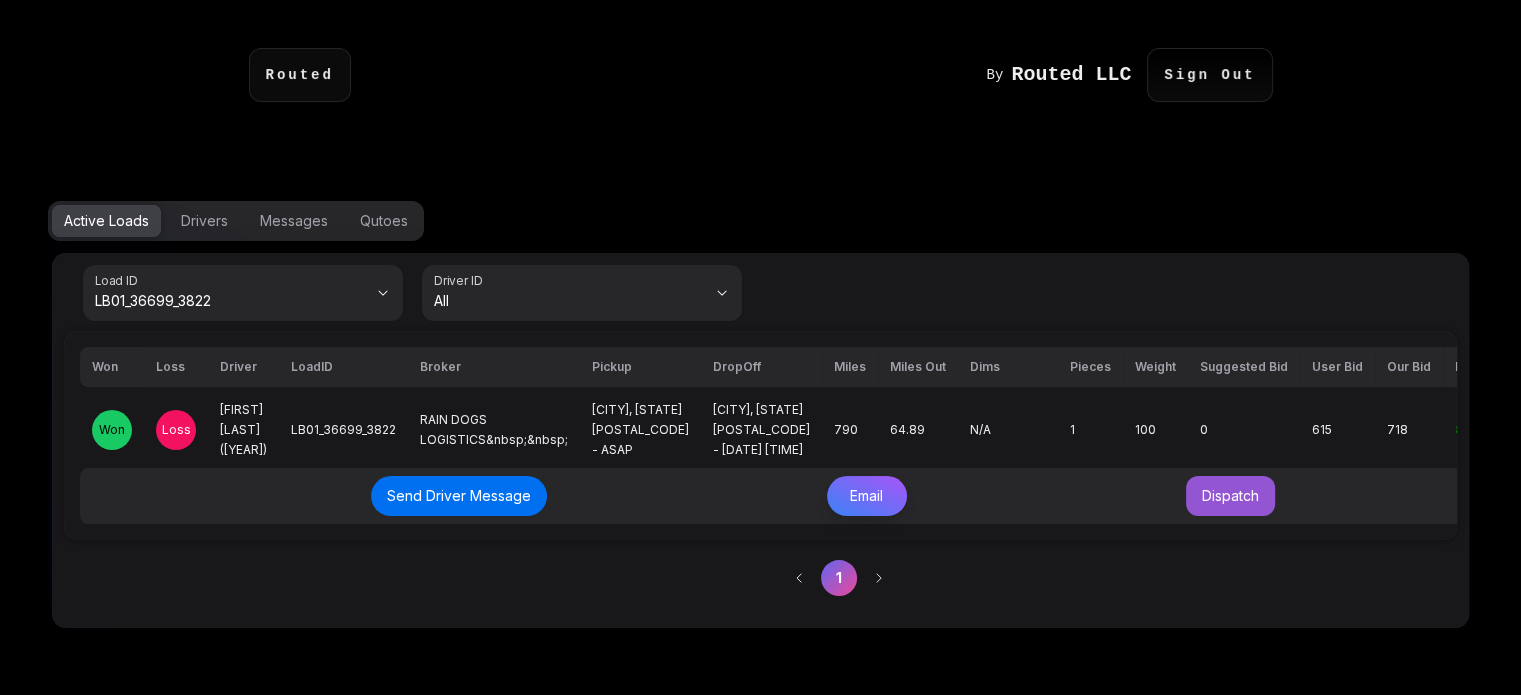 click on "Send Email" at bounding box center [1078, 494] 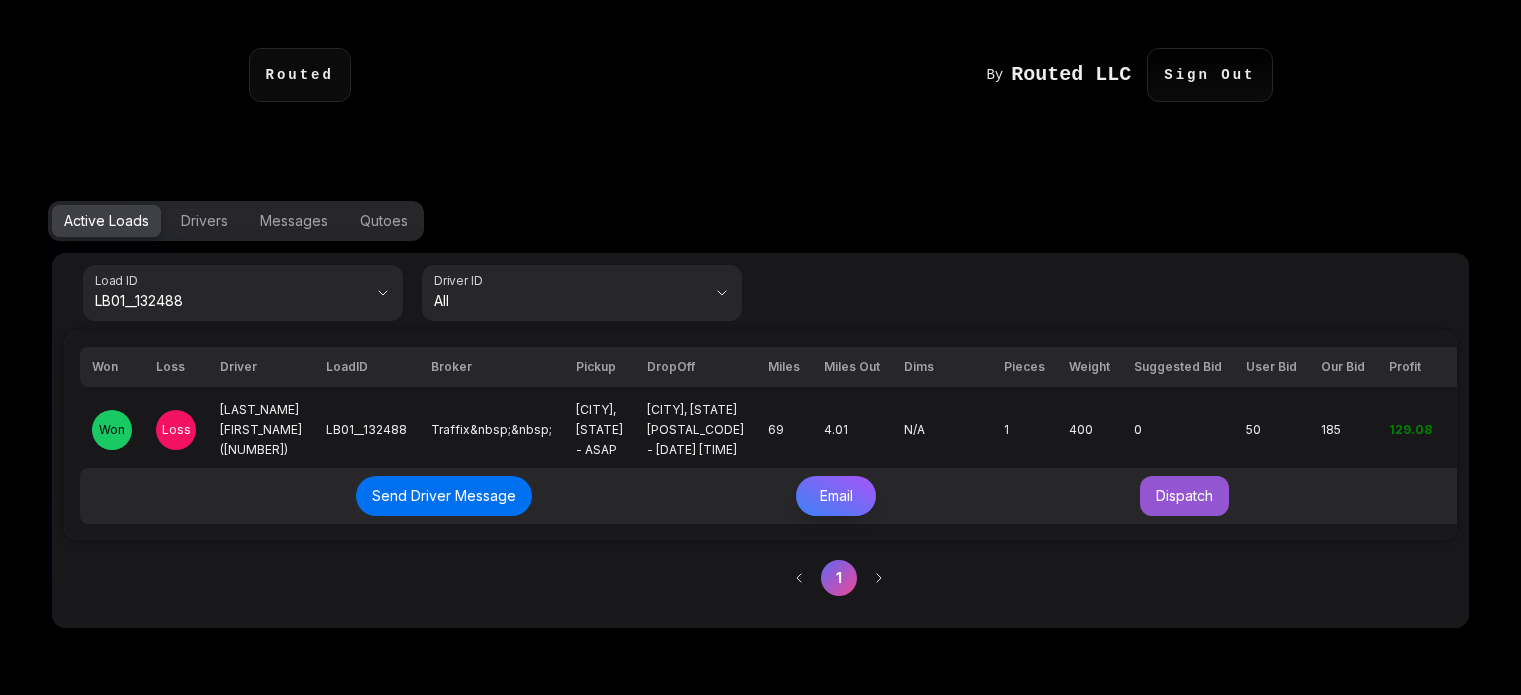 scroll, scrollTop: 0, scrollLeft: 0, axis: both 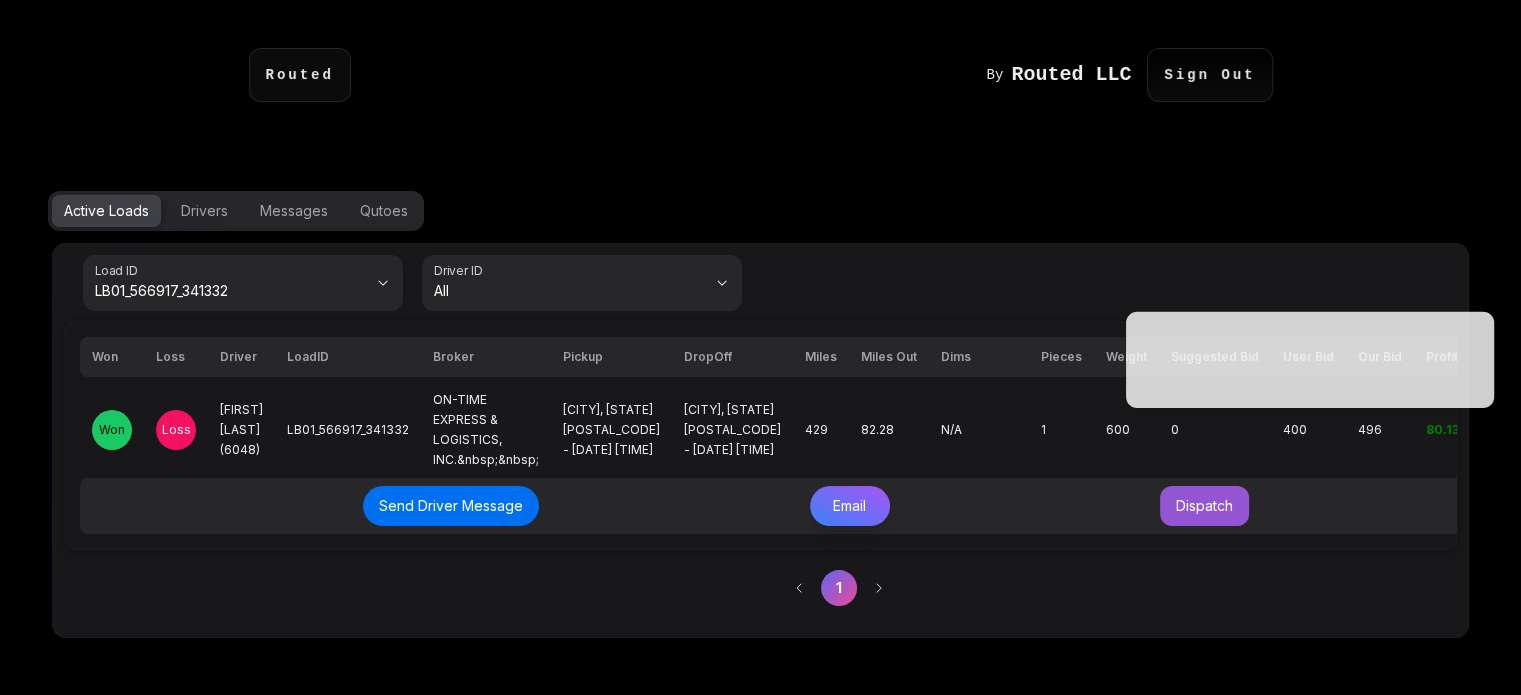 click on "80.13" at bounding box center (1442, 429) 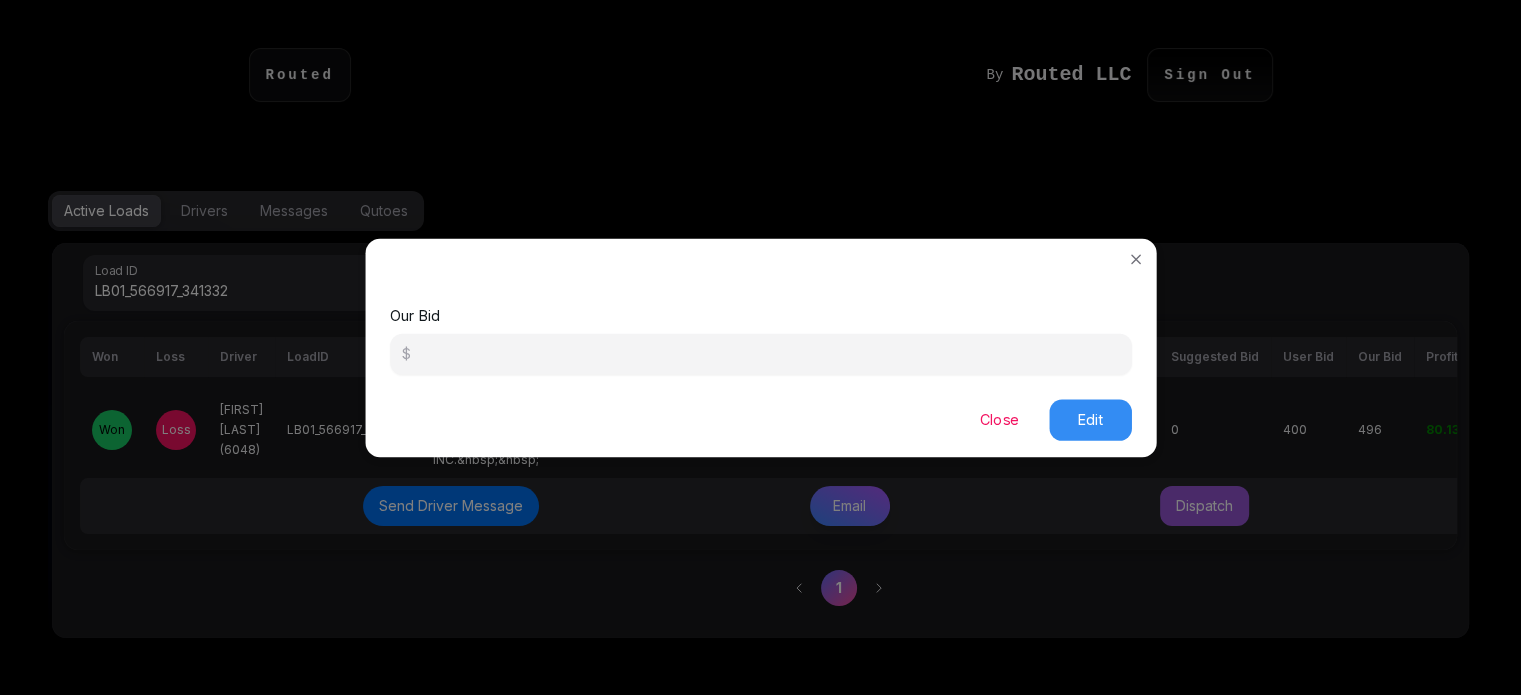 type on "***" 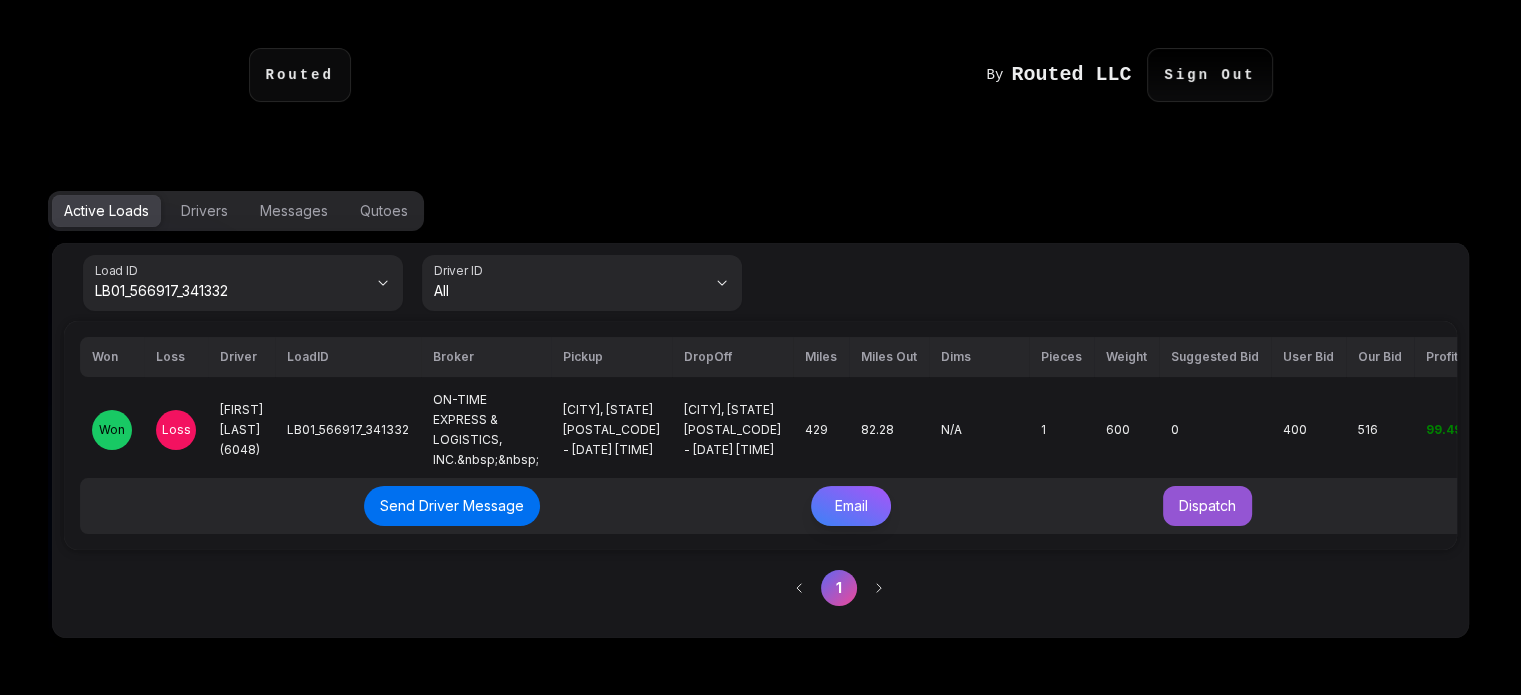 scroll, scrollTop: 0, scrollLeft: 49, axis: horizontal 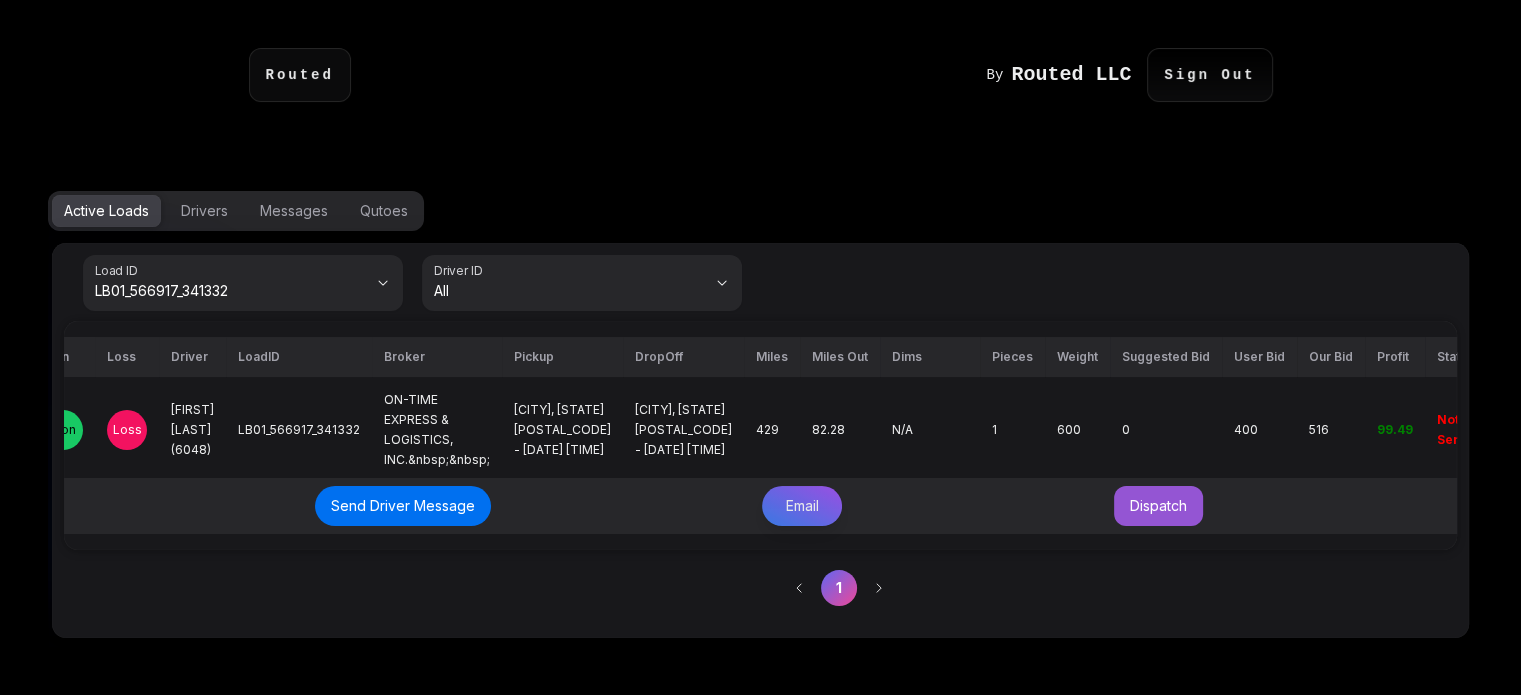 click on "Email" at bounding box center [802, 506] 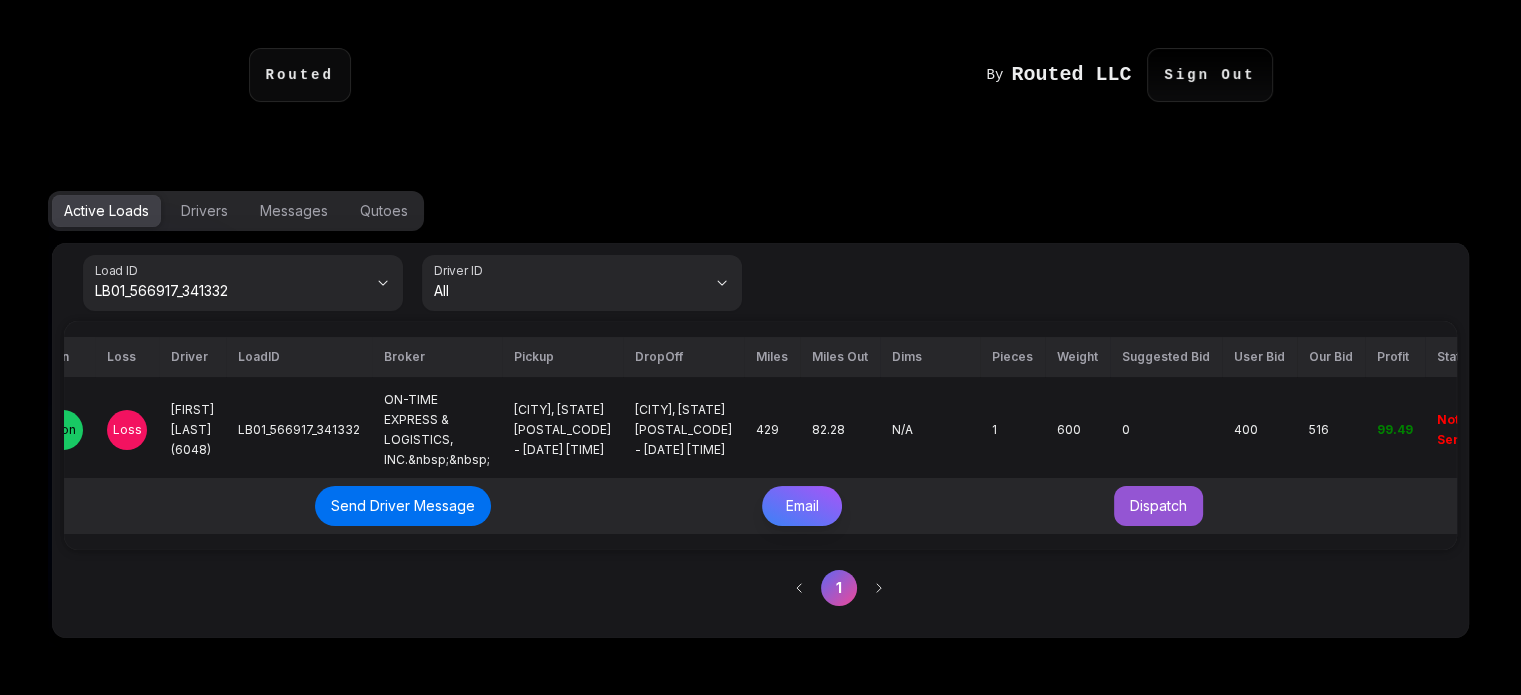click on "Send Email" at bounding box center [1078, 494] 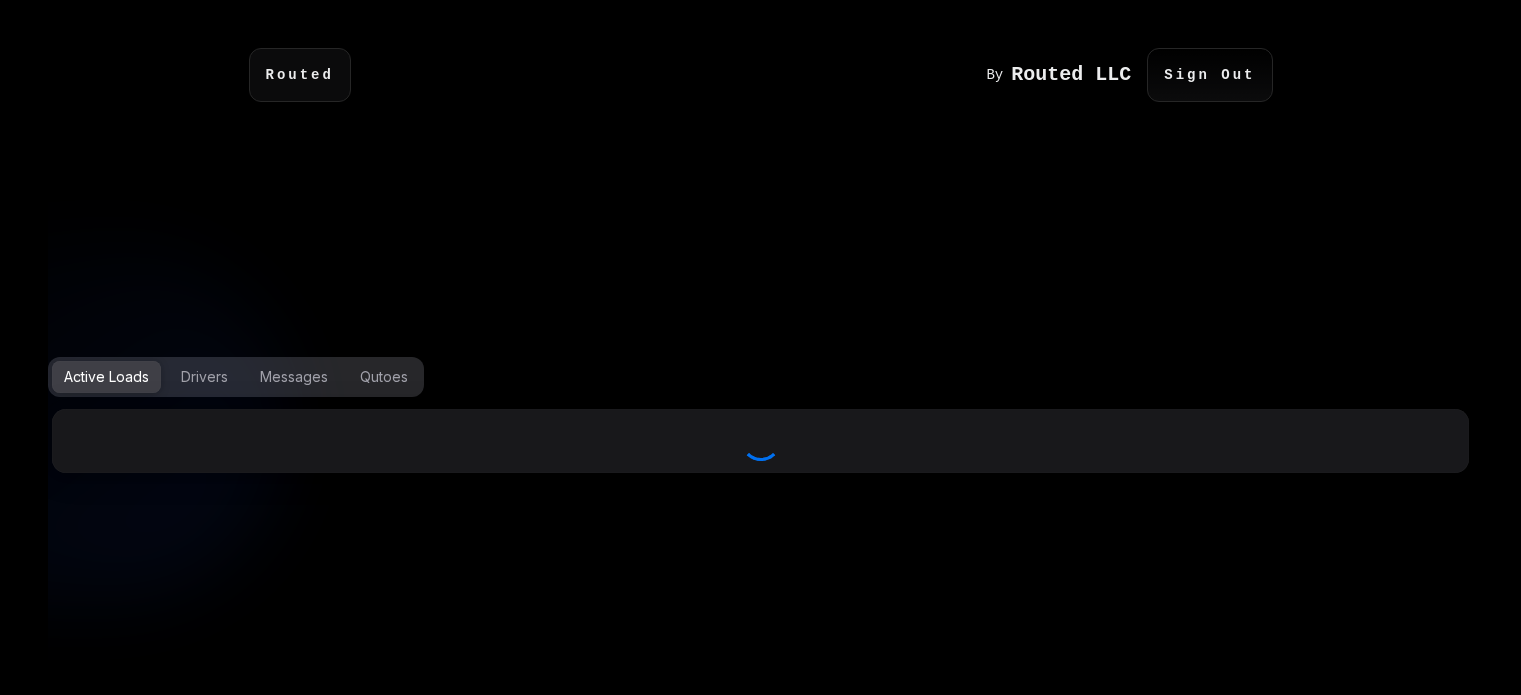 scroll, scrollTop: 0, scrollLeft: 0, axis: both 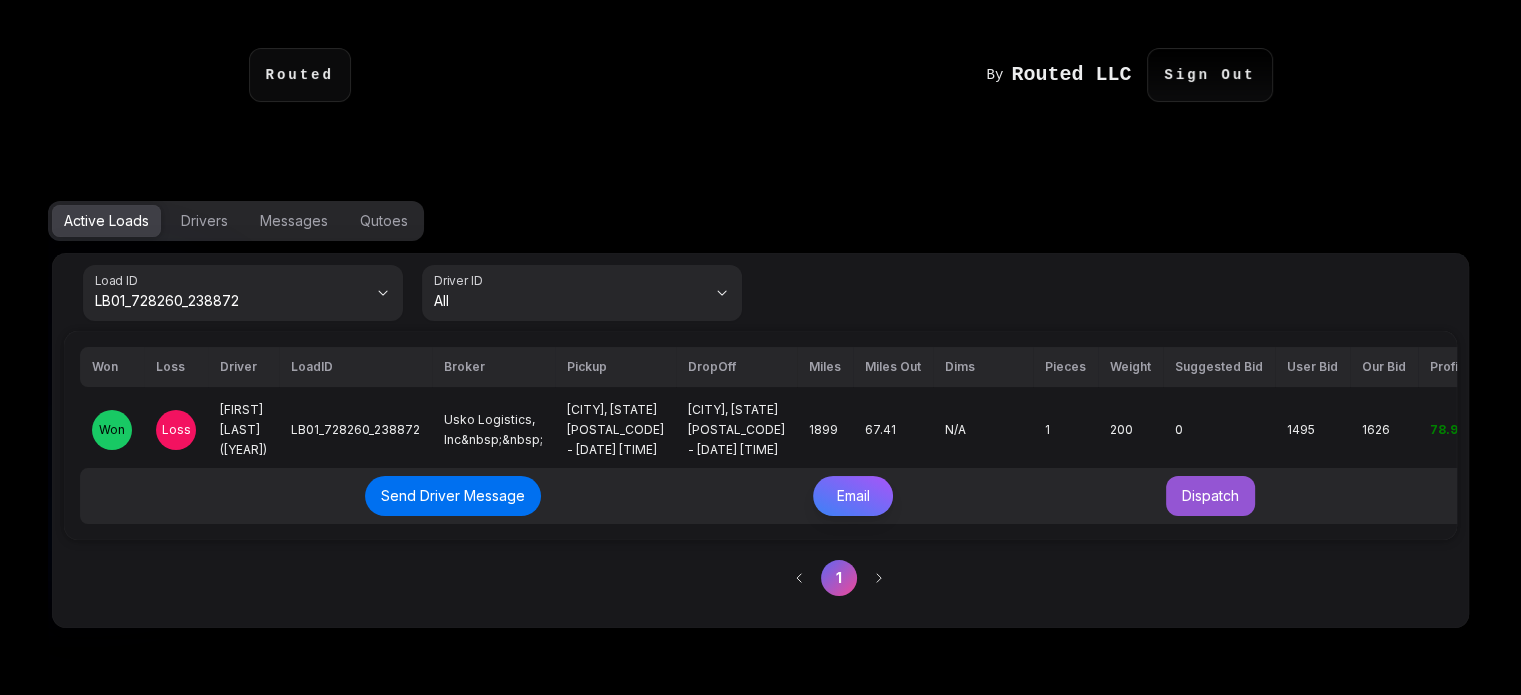 click on "78.97" at bounding box center (1448, 429) 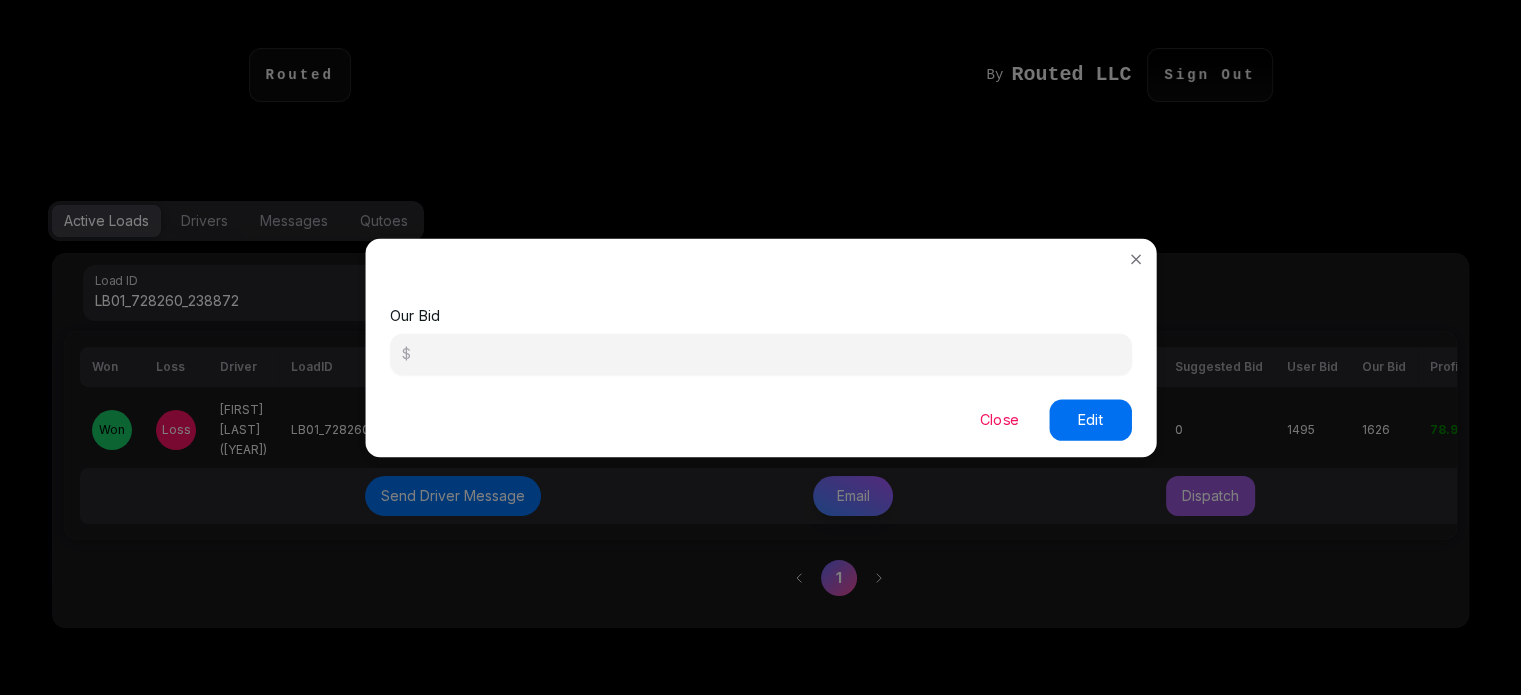 drag, startPoint x: 469, startPoint y: 356, endPoint x: 434, endPoint y: 357, distance: 35.014282 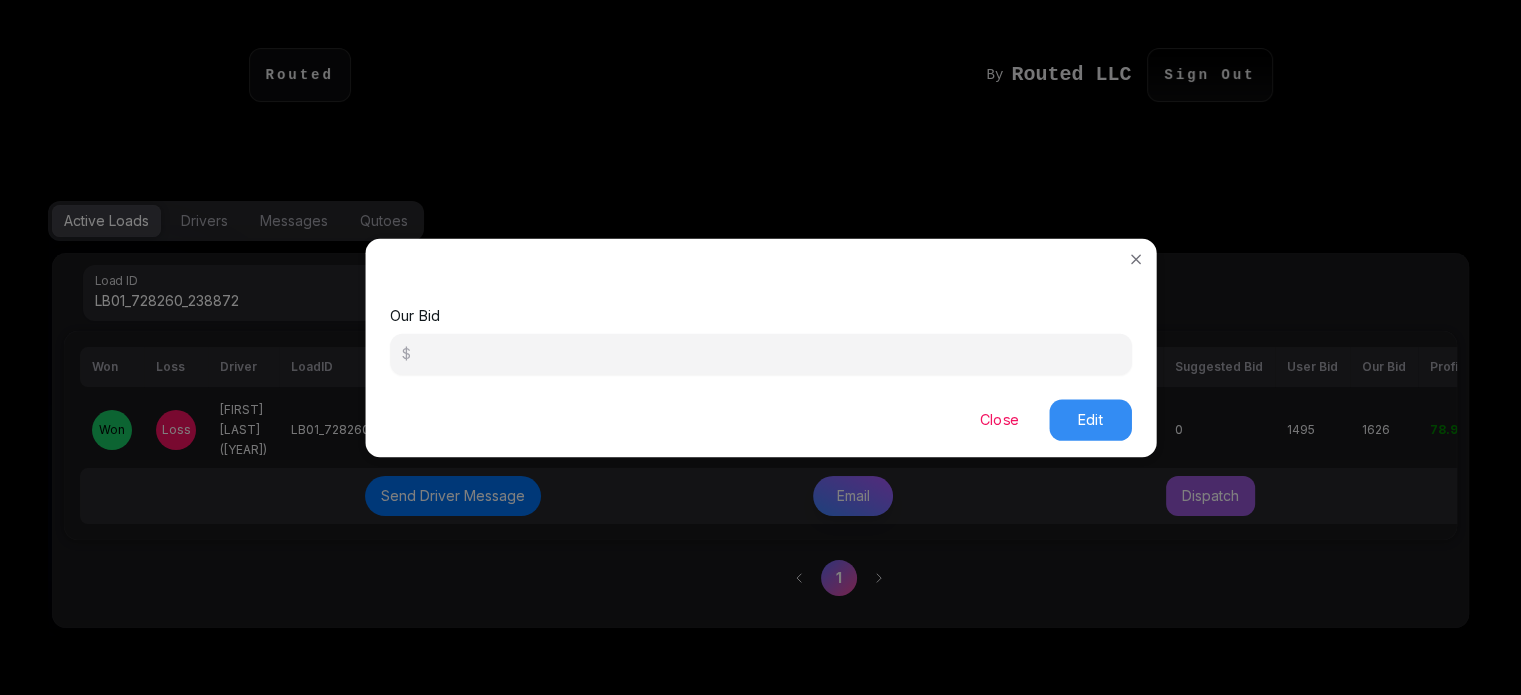 type on "****" 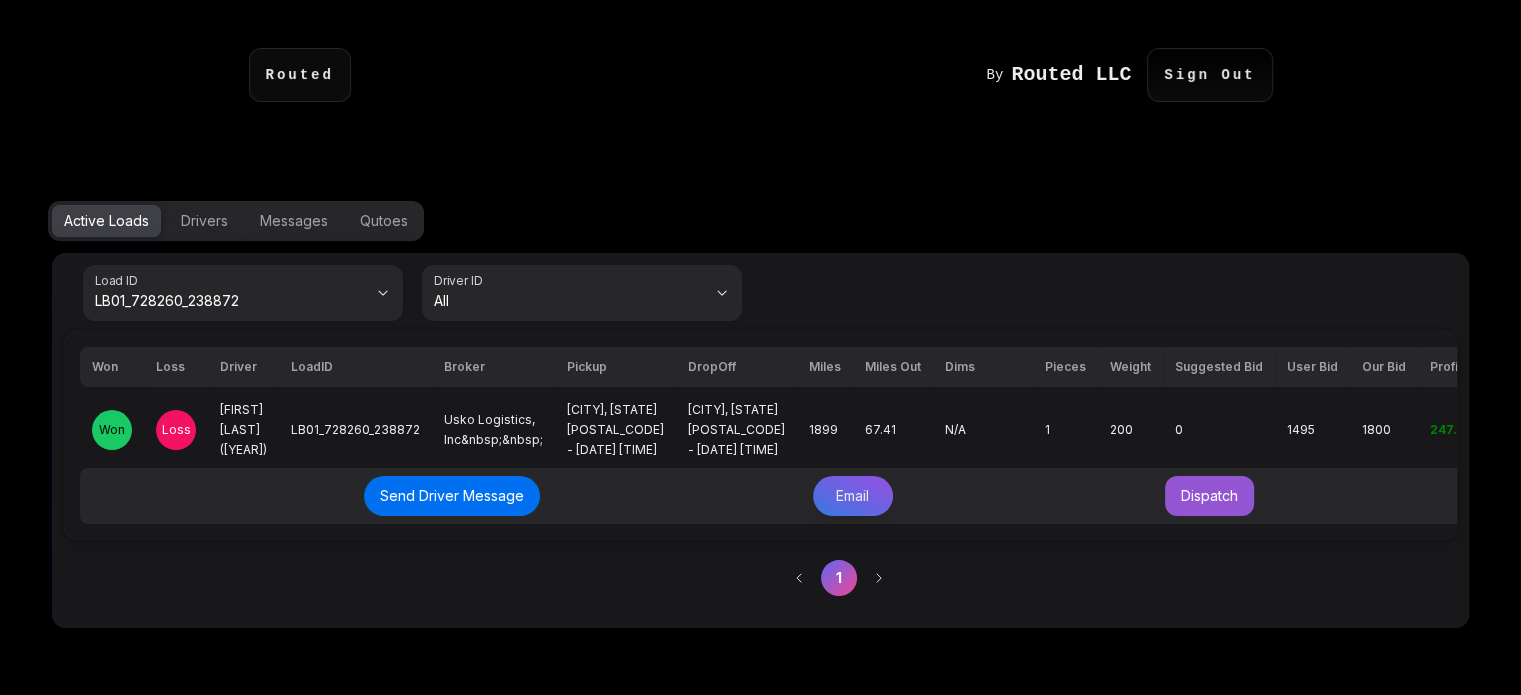 click on "Email" at bounding box center (853, 496) 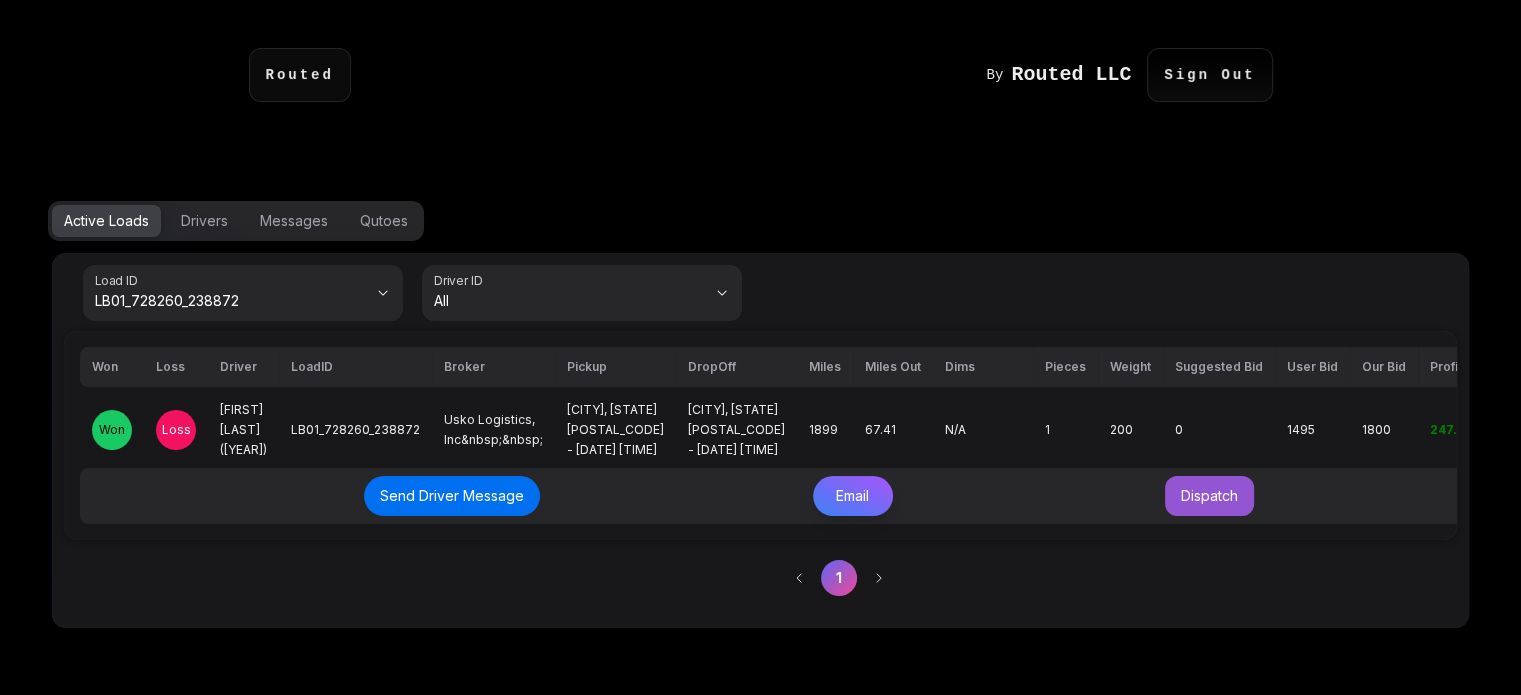 click on "Send Email" at bounding box center [1077, 493] 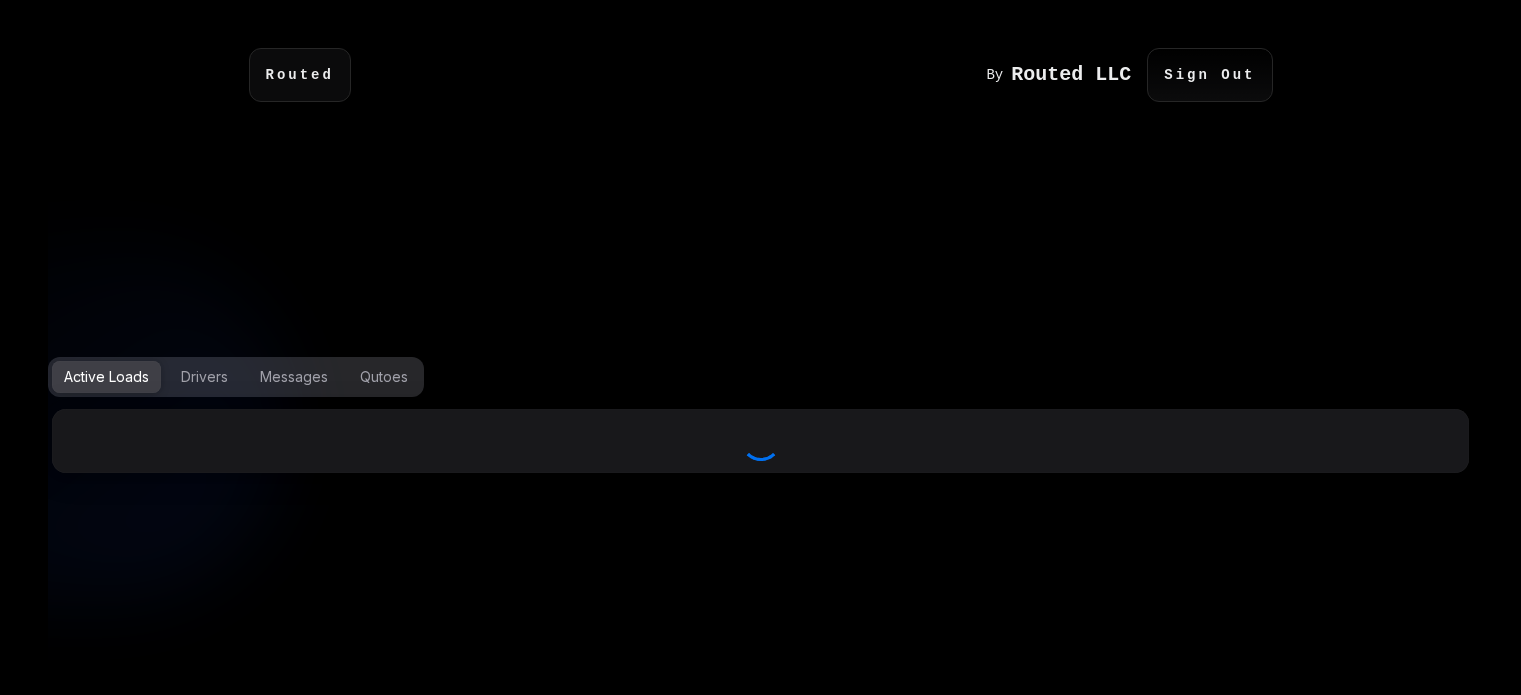 scroll, scrollTop: 0, scrollLeft: 0, axis: both 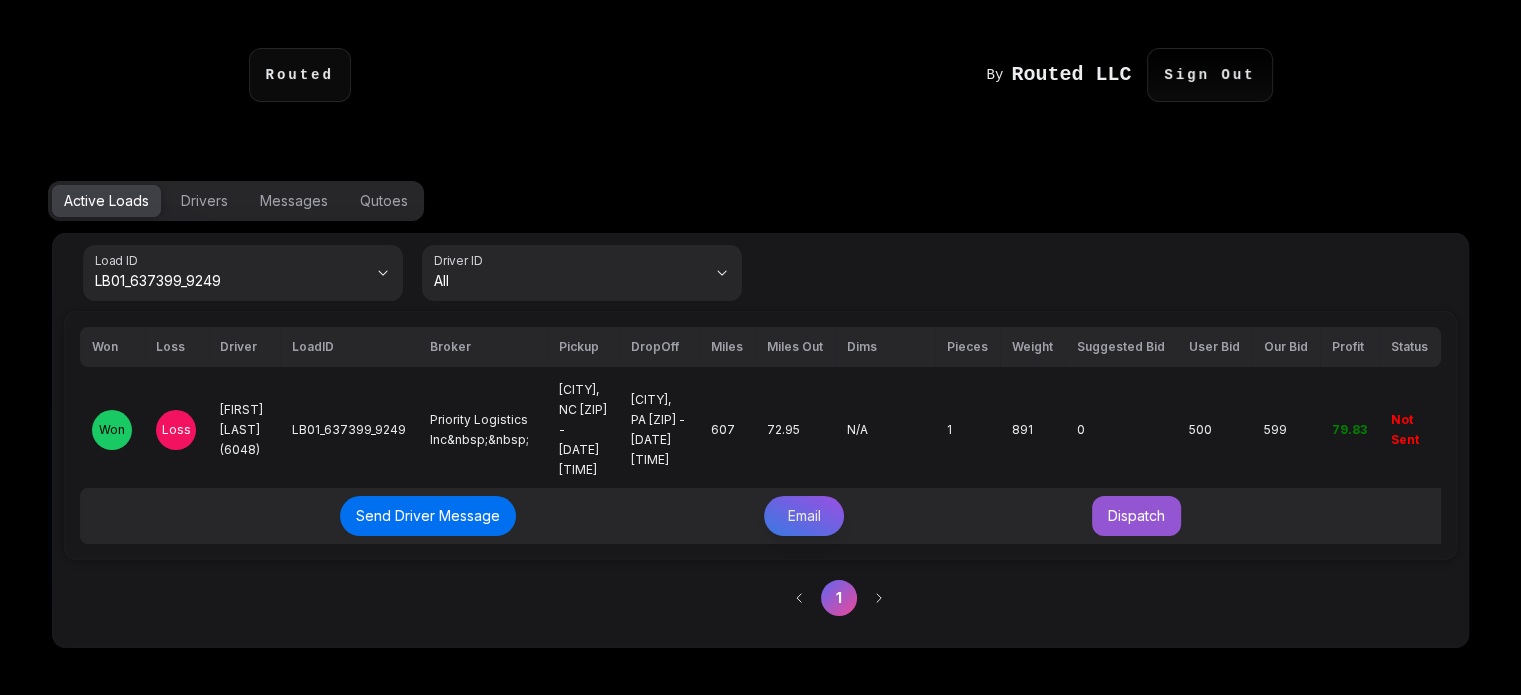 click on "Email" at bounding box center (804, 516) 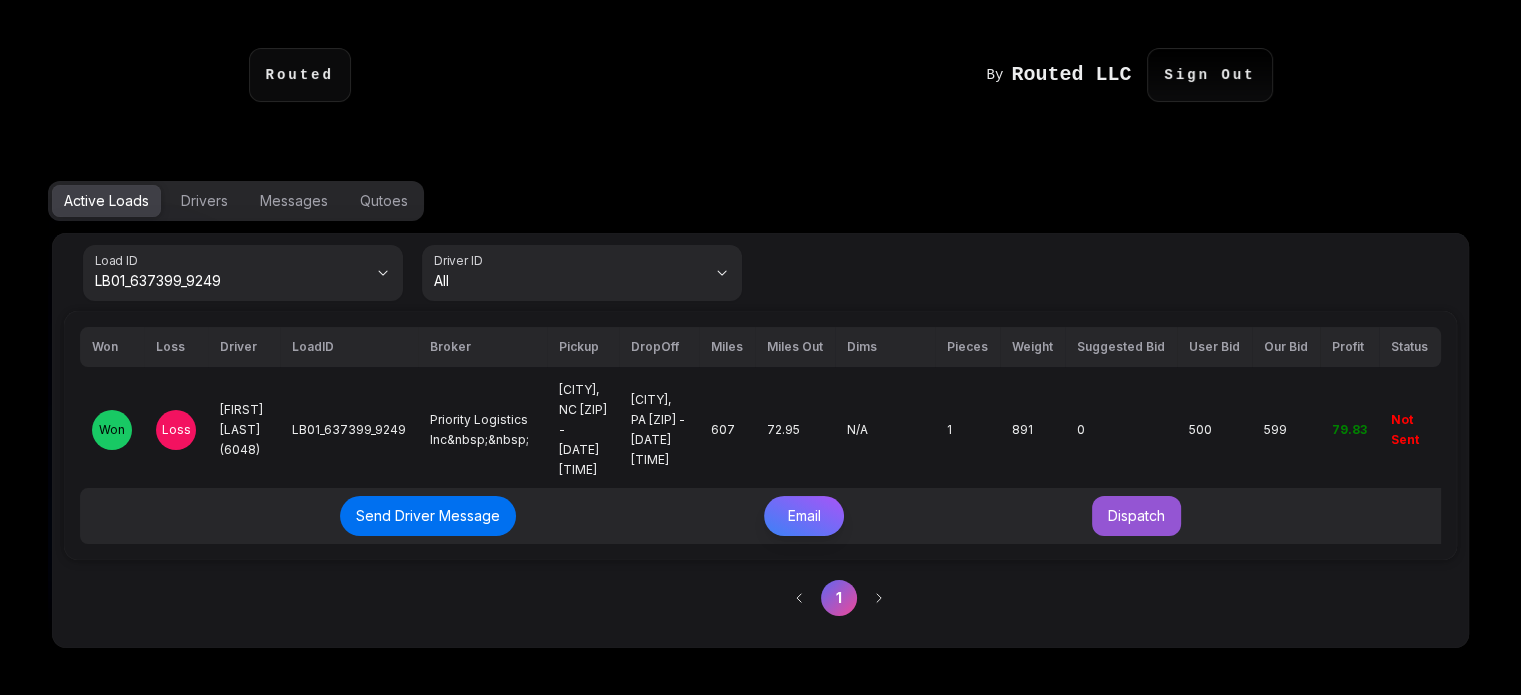 click on "Send Email" at bounding box center (1078, 494) 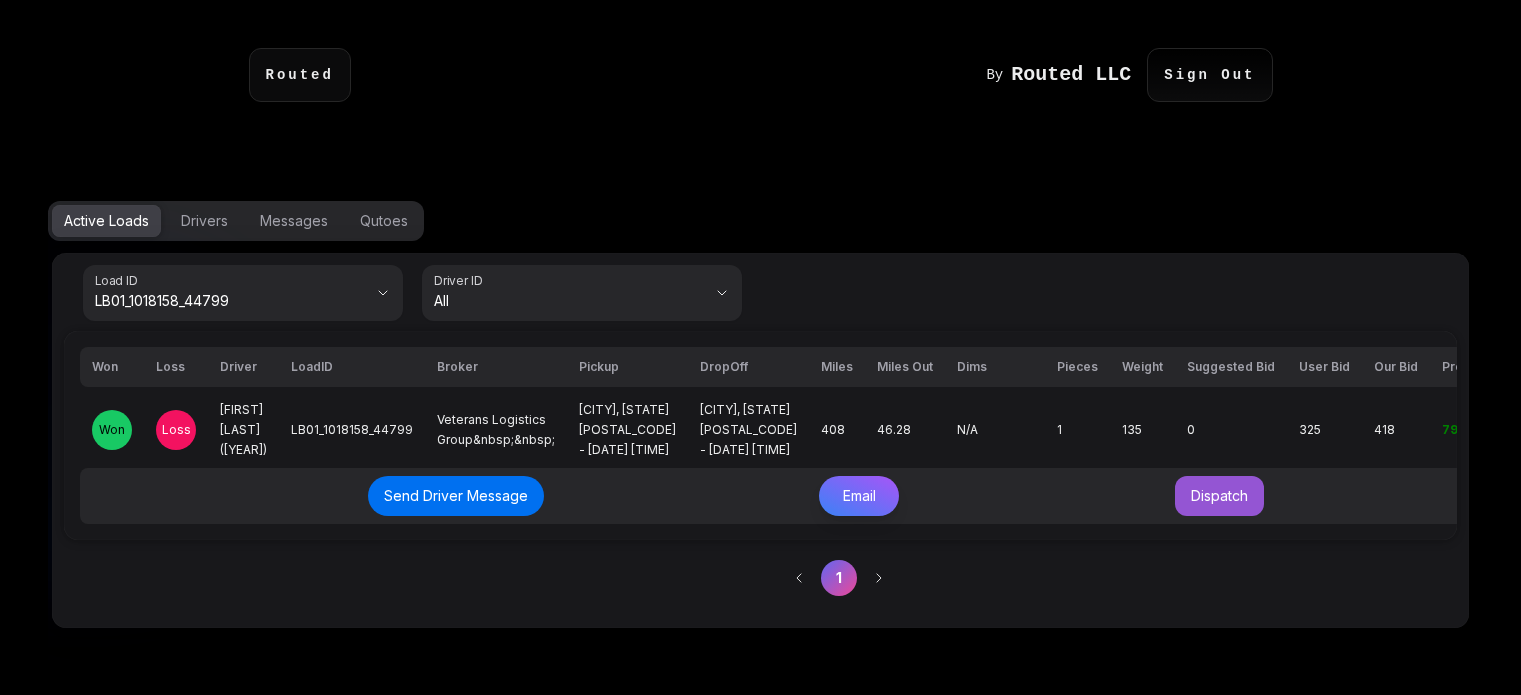 scroll, scrollTop: 0, scrollLeft: 0, axis: both 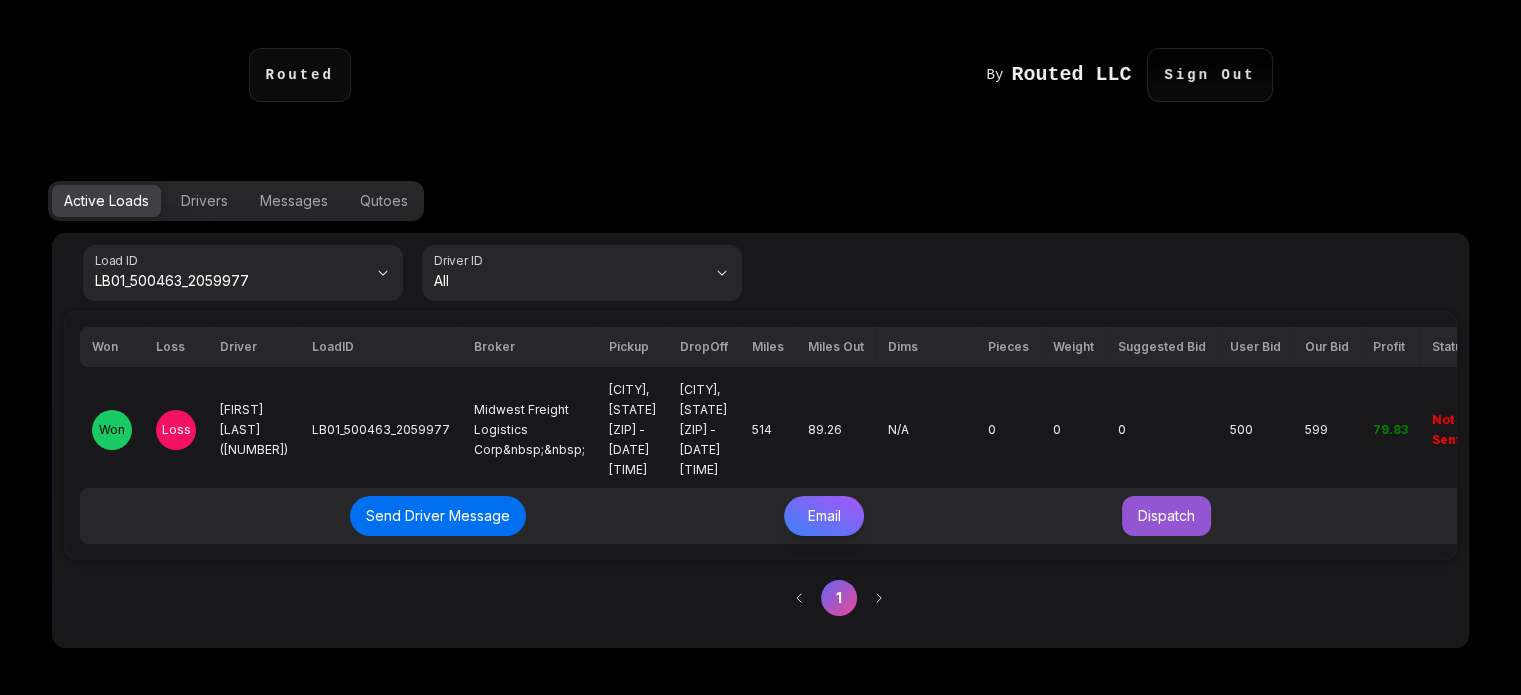 click on "**********" at bounding box center (760, 421) 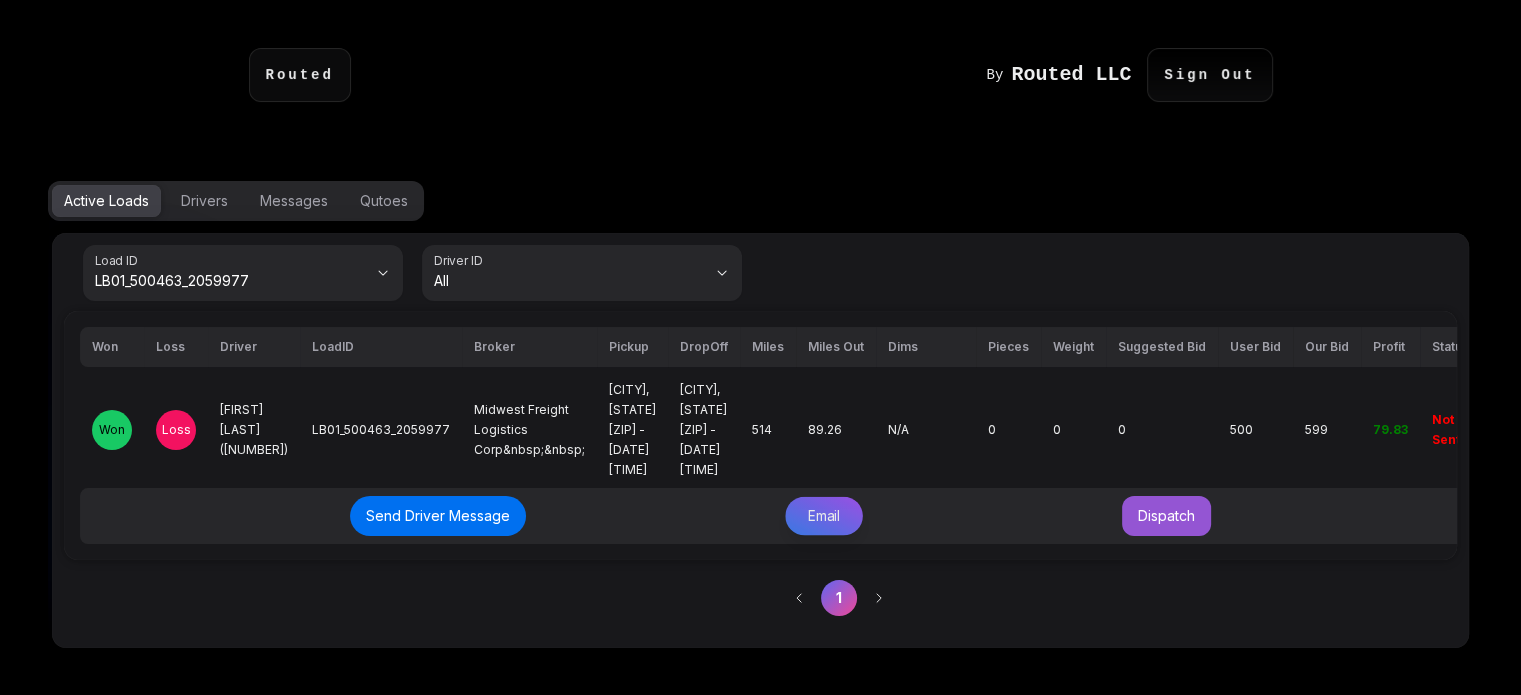 click on "Email" at bounding box center (824, 516) 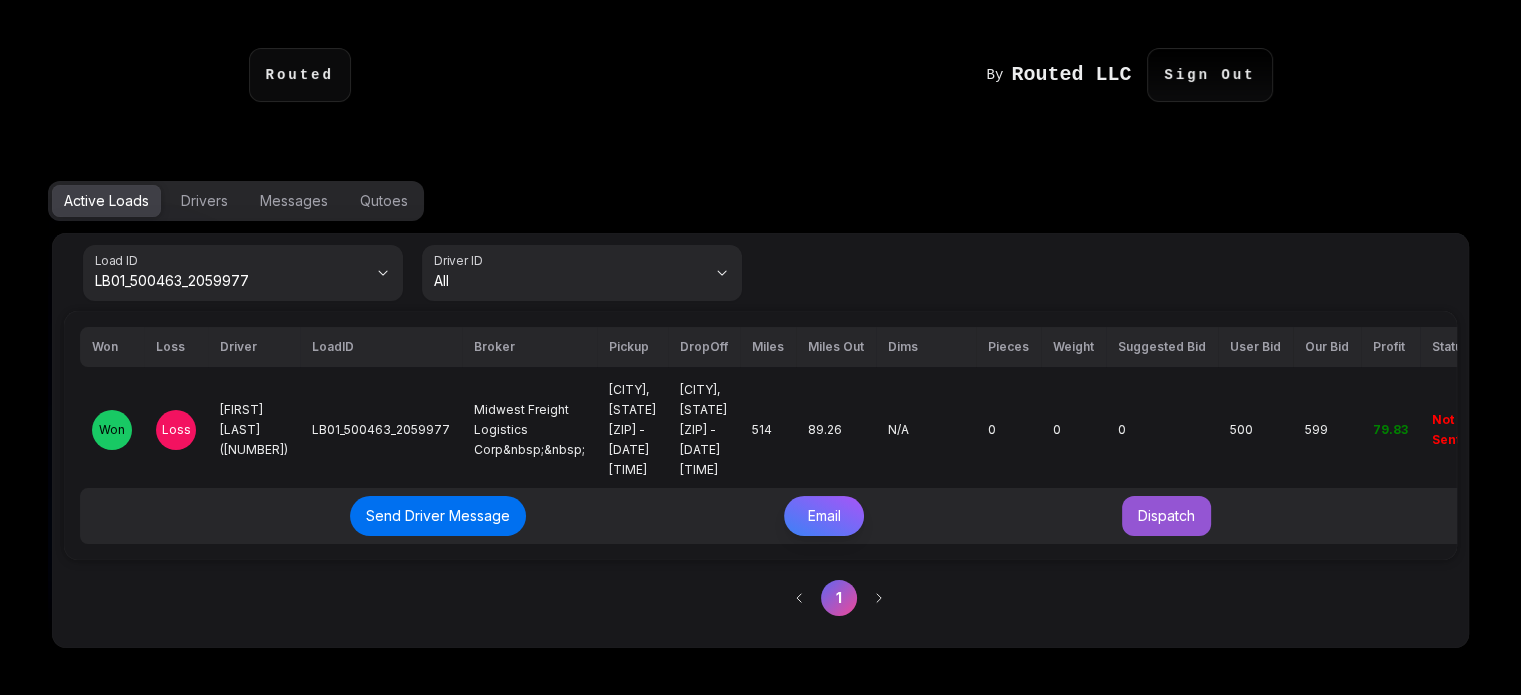 click on "Send Email" at bounding box center [1077, 493] 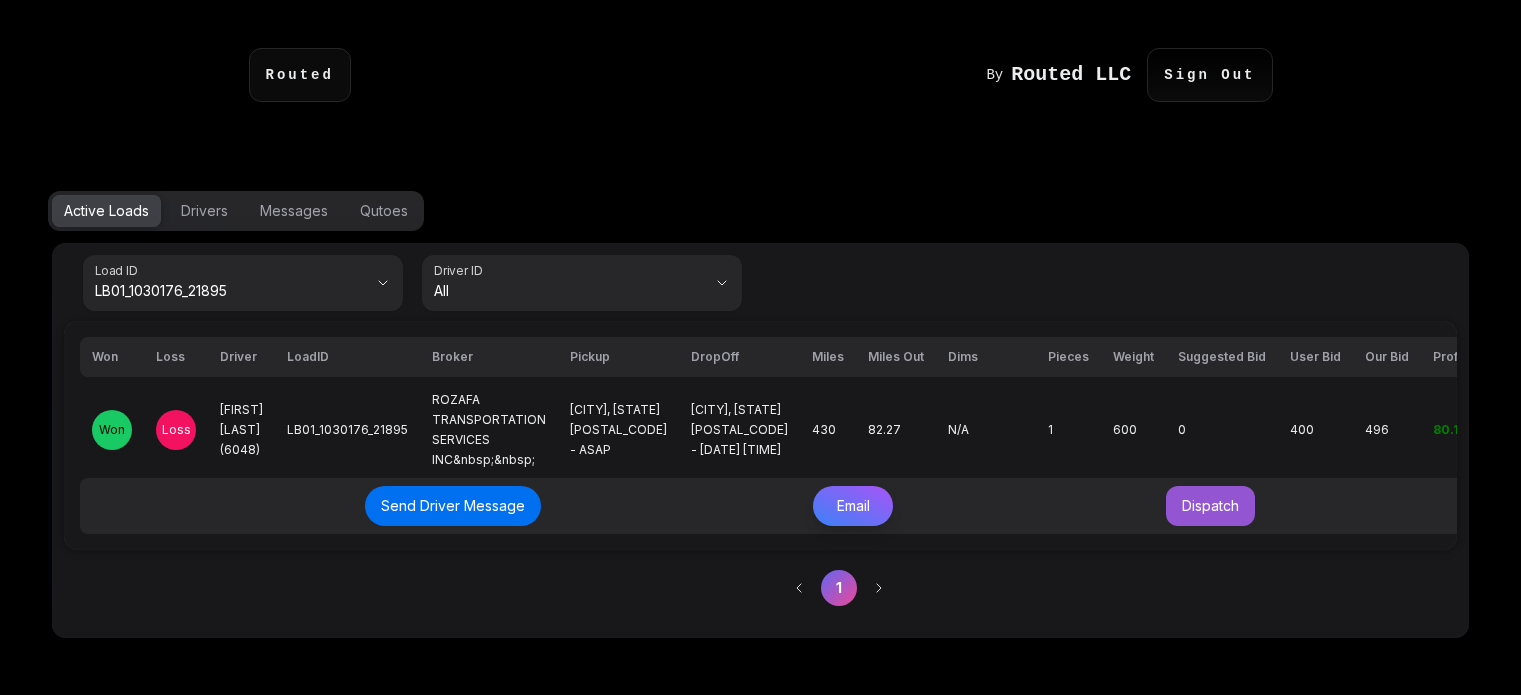 scroll, scrollTop: 0, scrollLeft: 0, axis: both 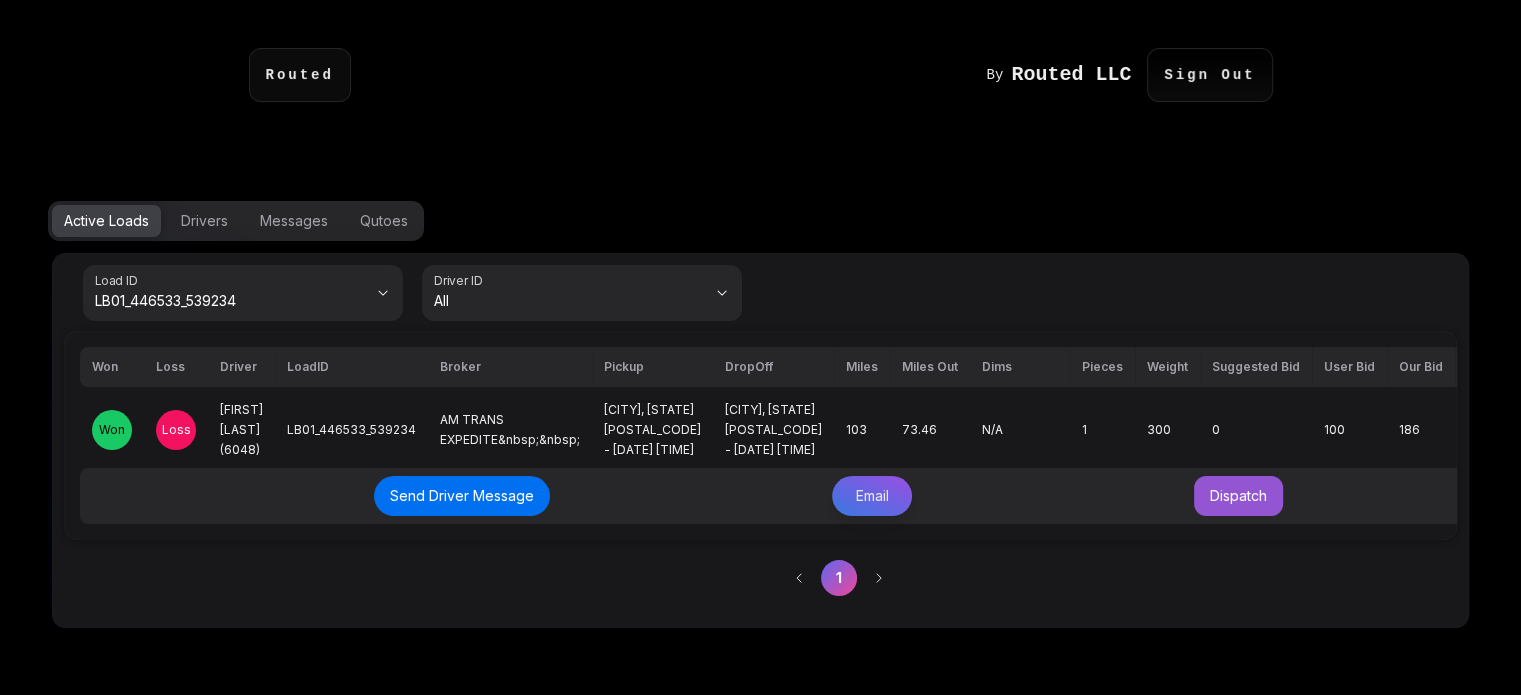 click on "Email" at bounding box center (872, 496) 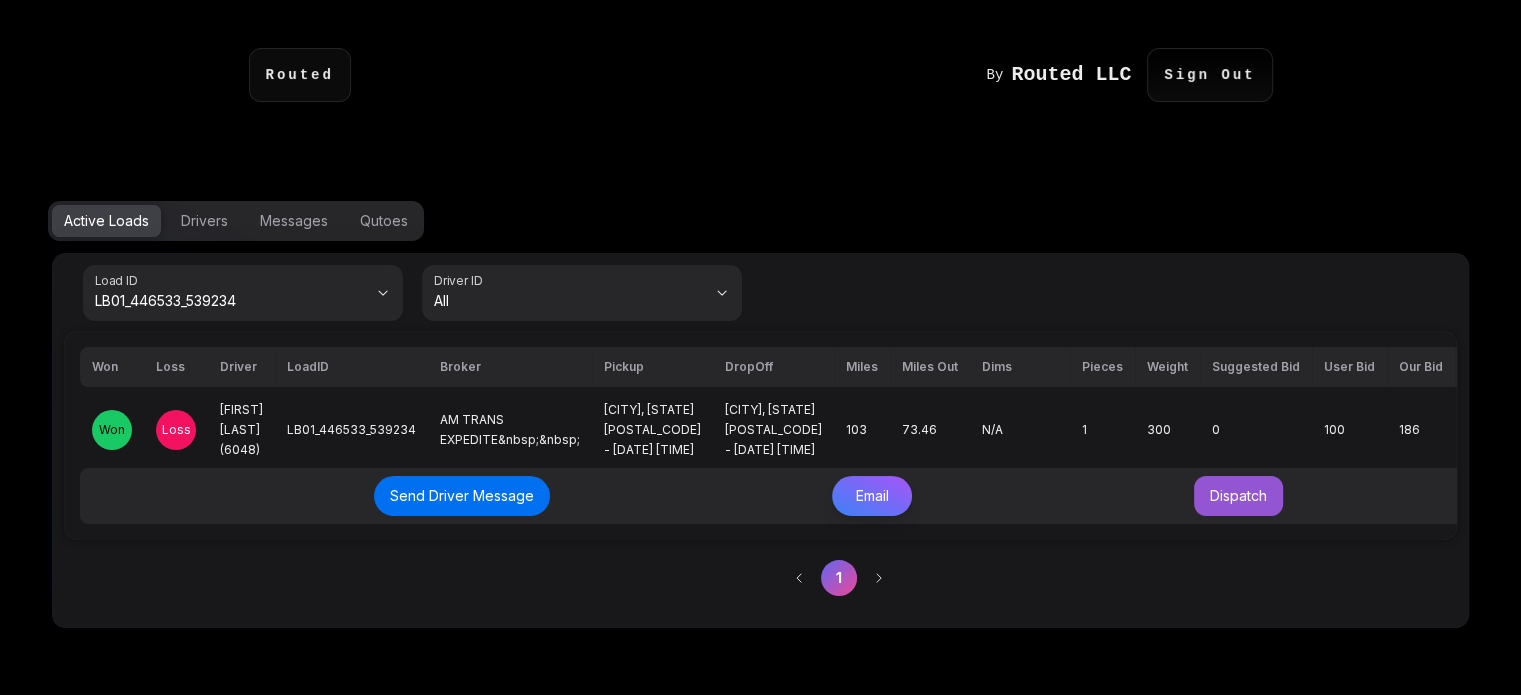 click on "Send Email" at bounding box center (1077, 493) 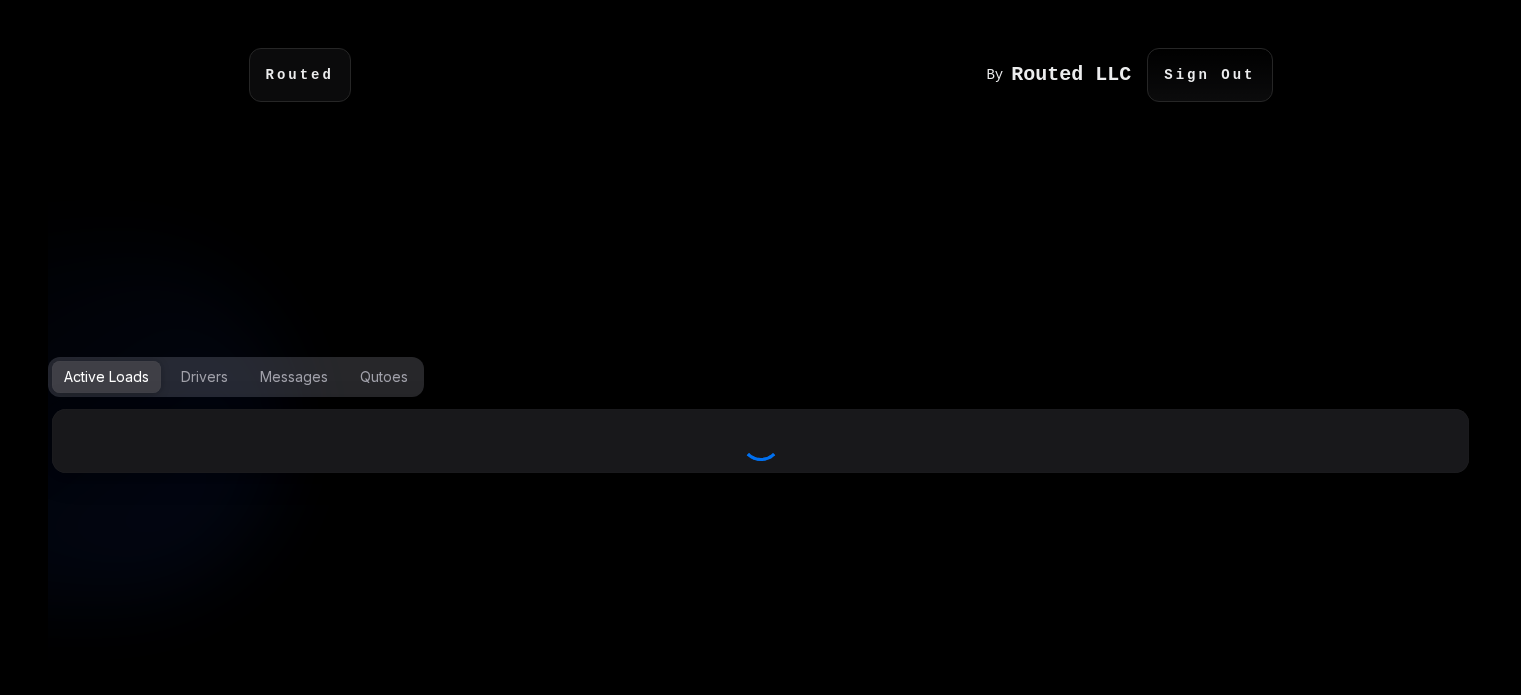 scroll, scrollTop: 0, scrollLeft: 0, axis: both 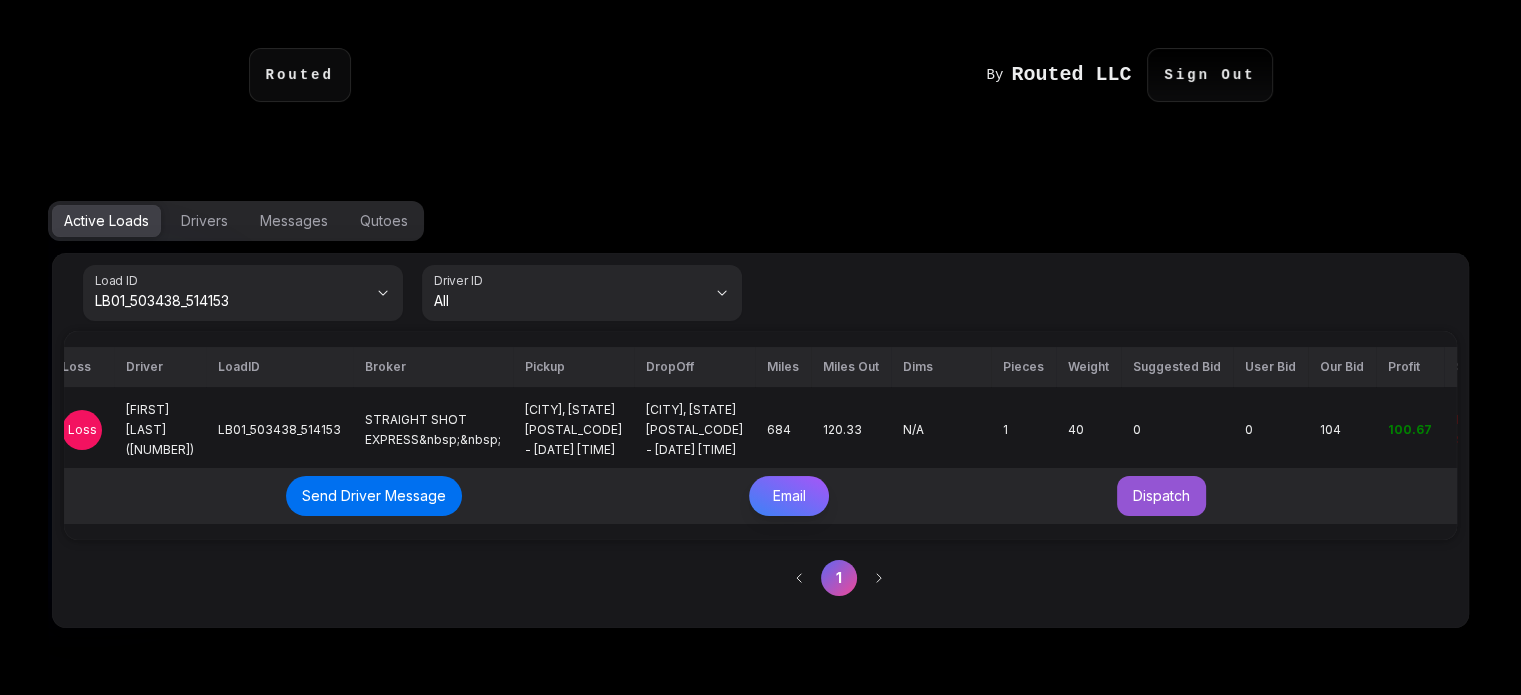 click on "100.67" at bounding box center [1410, 429] 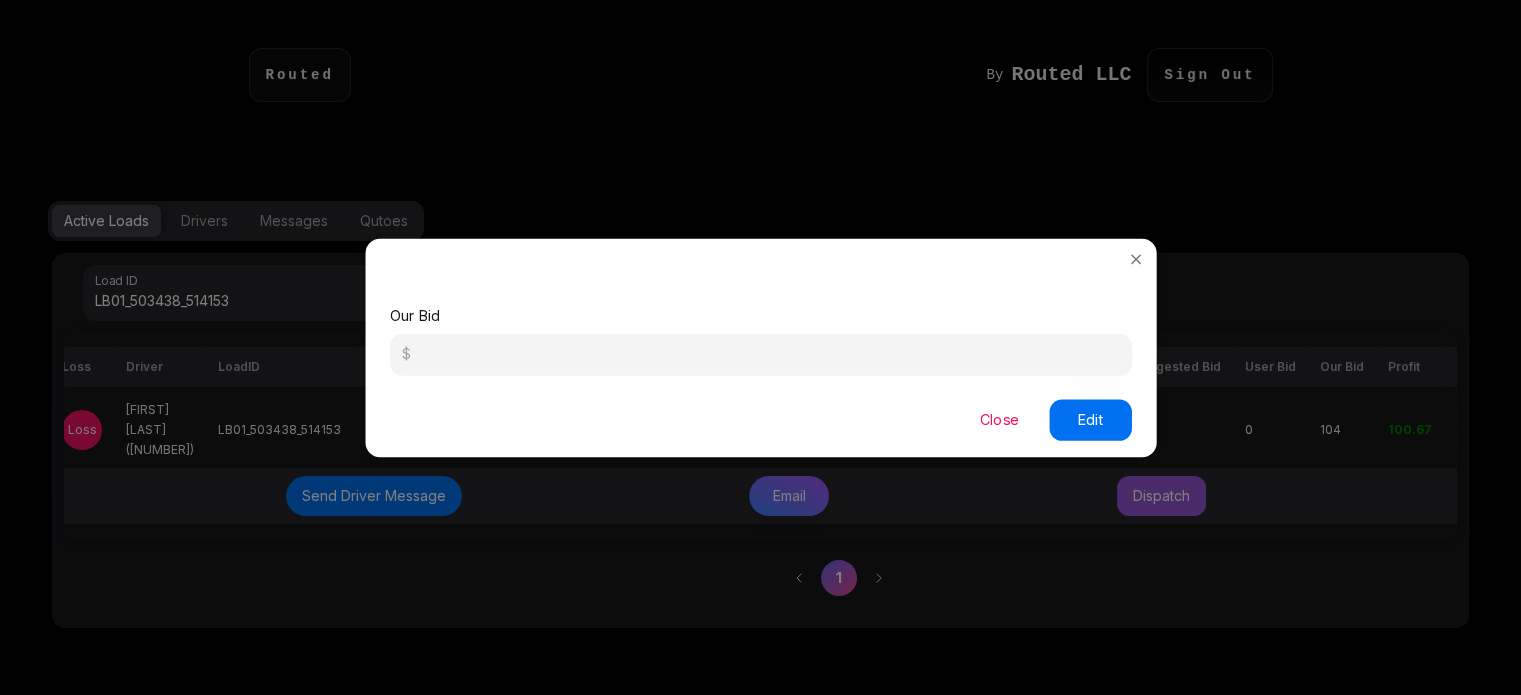 drag, startPoint x: 468, startPoint y: 356, endPoint x: 304, endPoint y: 350, distance: 164.10973 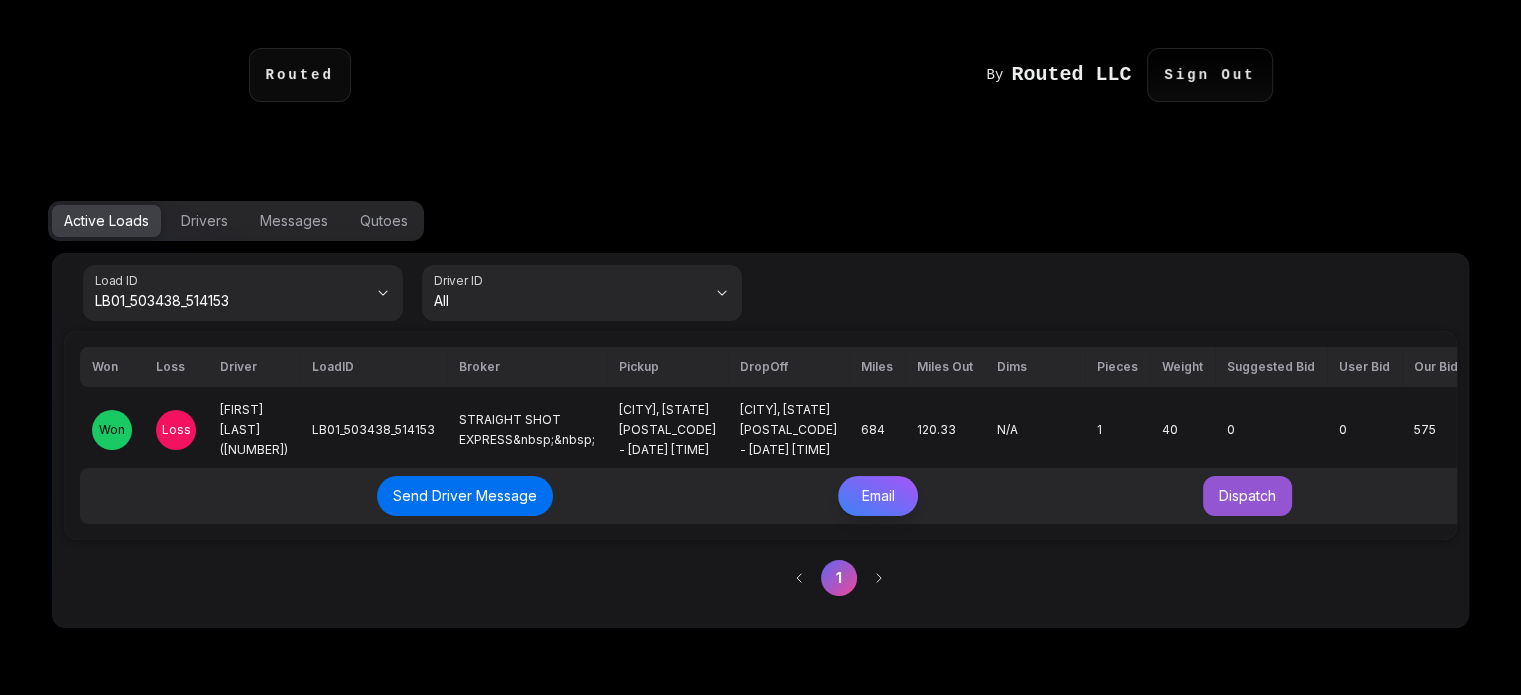 click on "556.6" at bounding box center (1499, 429) 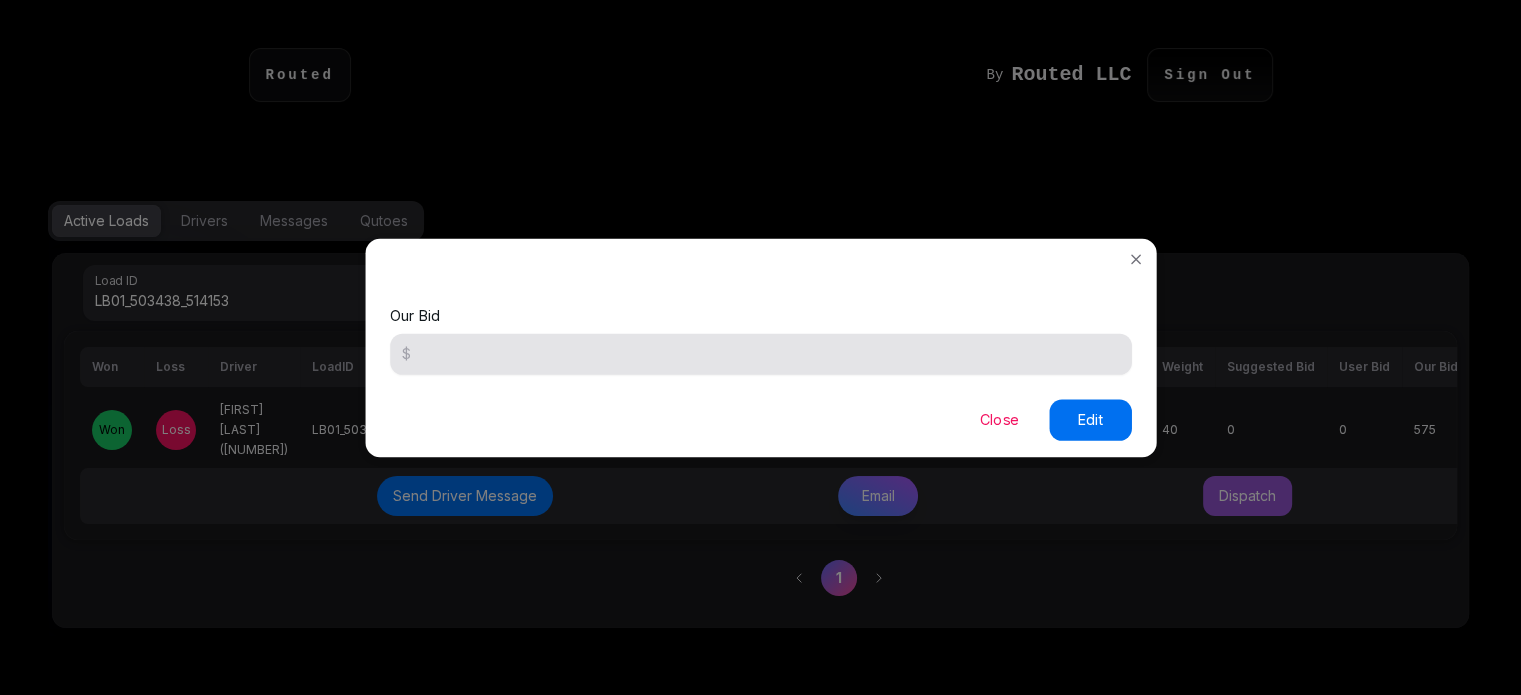 drag, startPoint x: 471, startPoint y: 353, endPoint x: 292, endPoint y: 350, distance: 179.02513 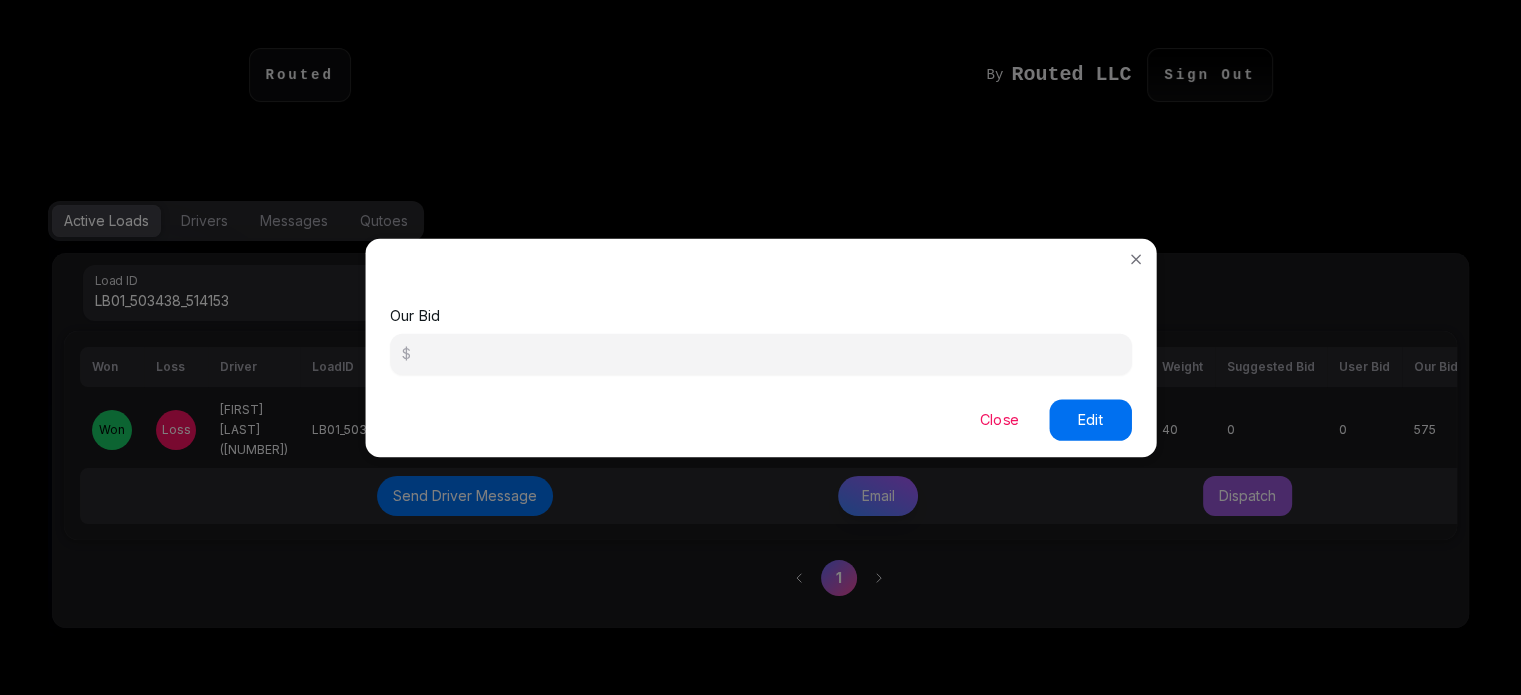 type on "***" 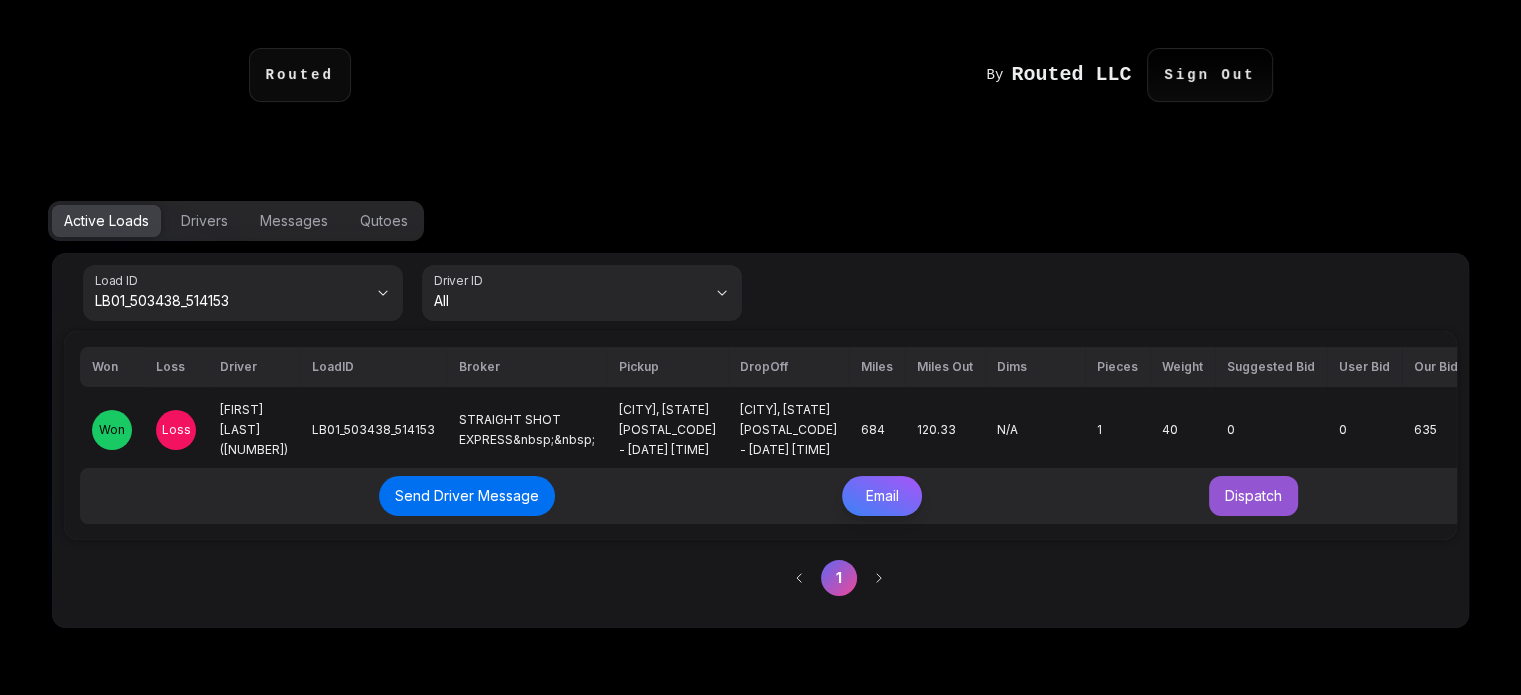 click on "614.68" at bounding box center (1503, 429) 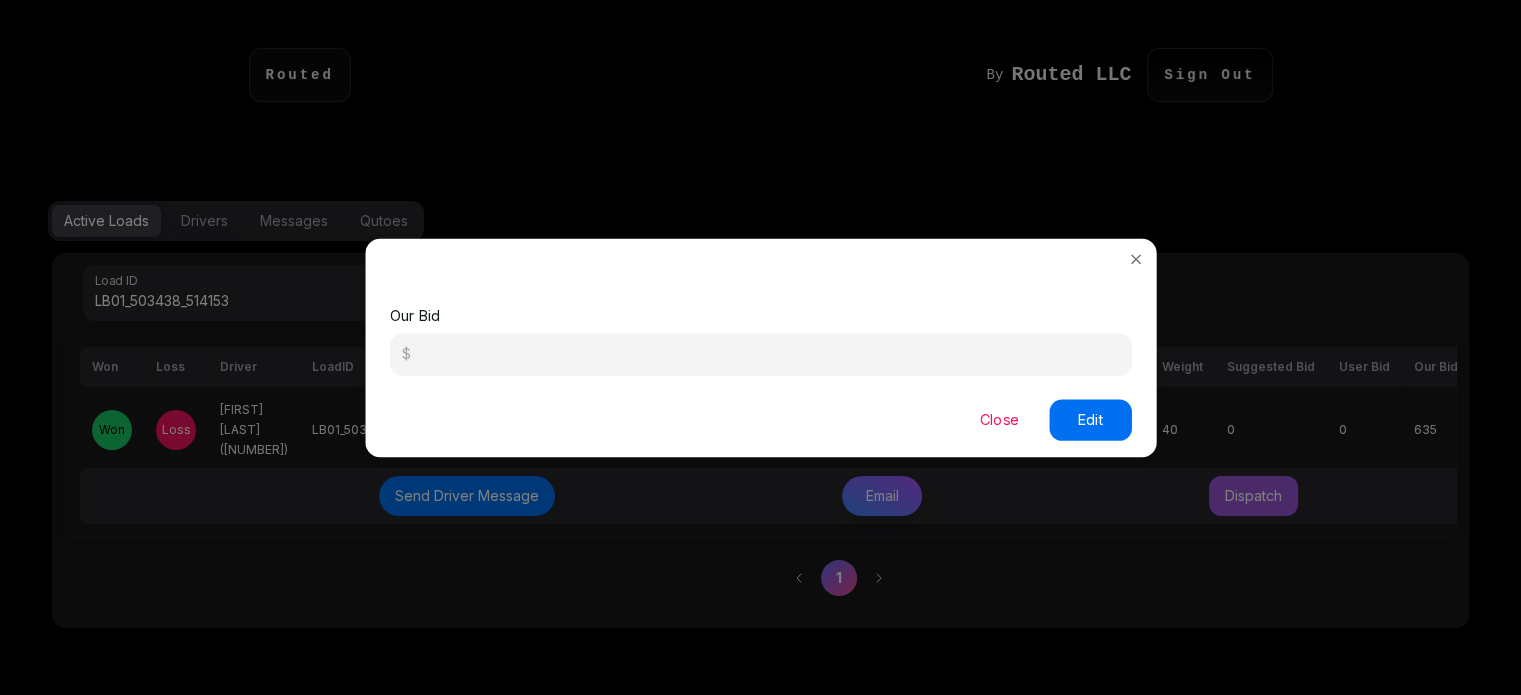 drag, startPoint x: 454, startPoint y: 353, endPoint x: 336, endPoint y: 347, distance: 118.15244 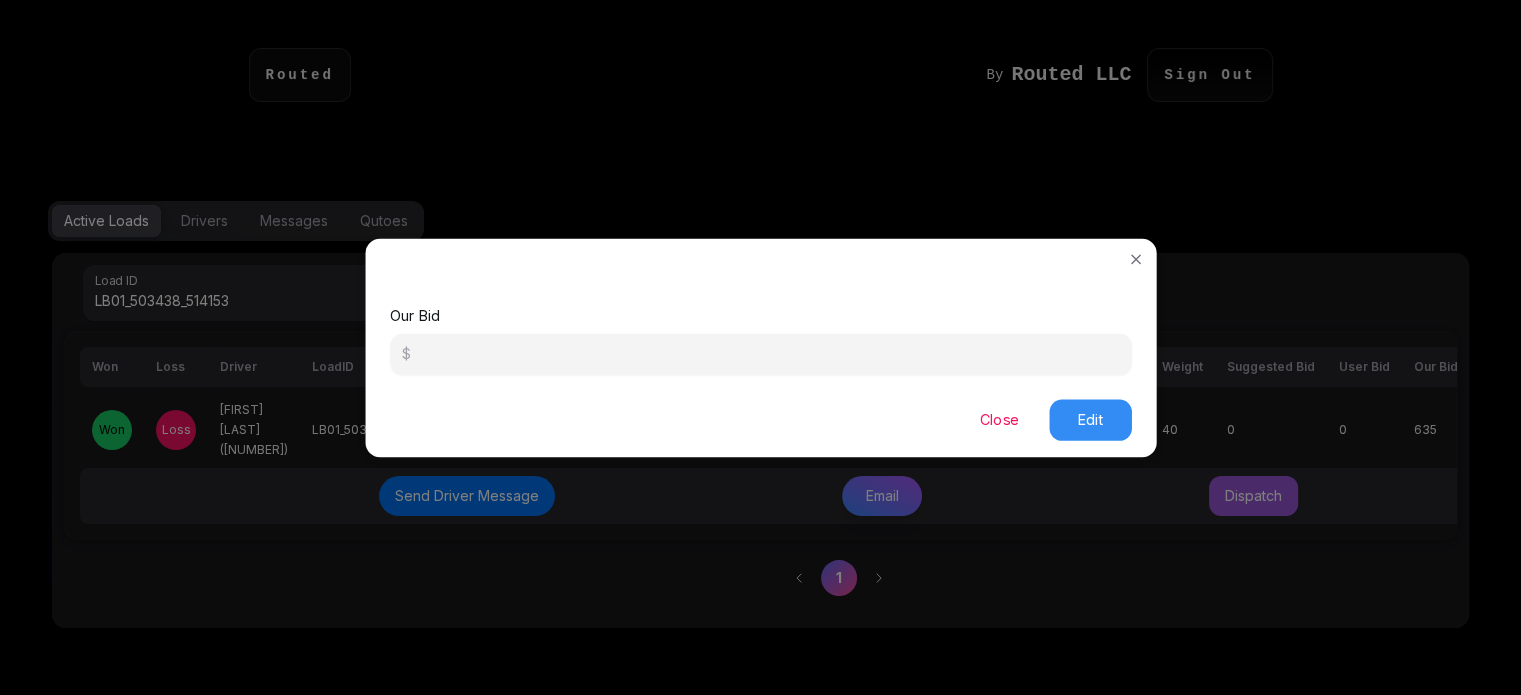 type on "***" 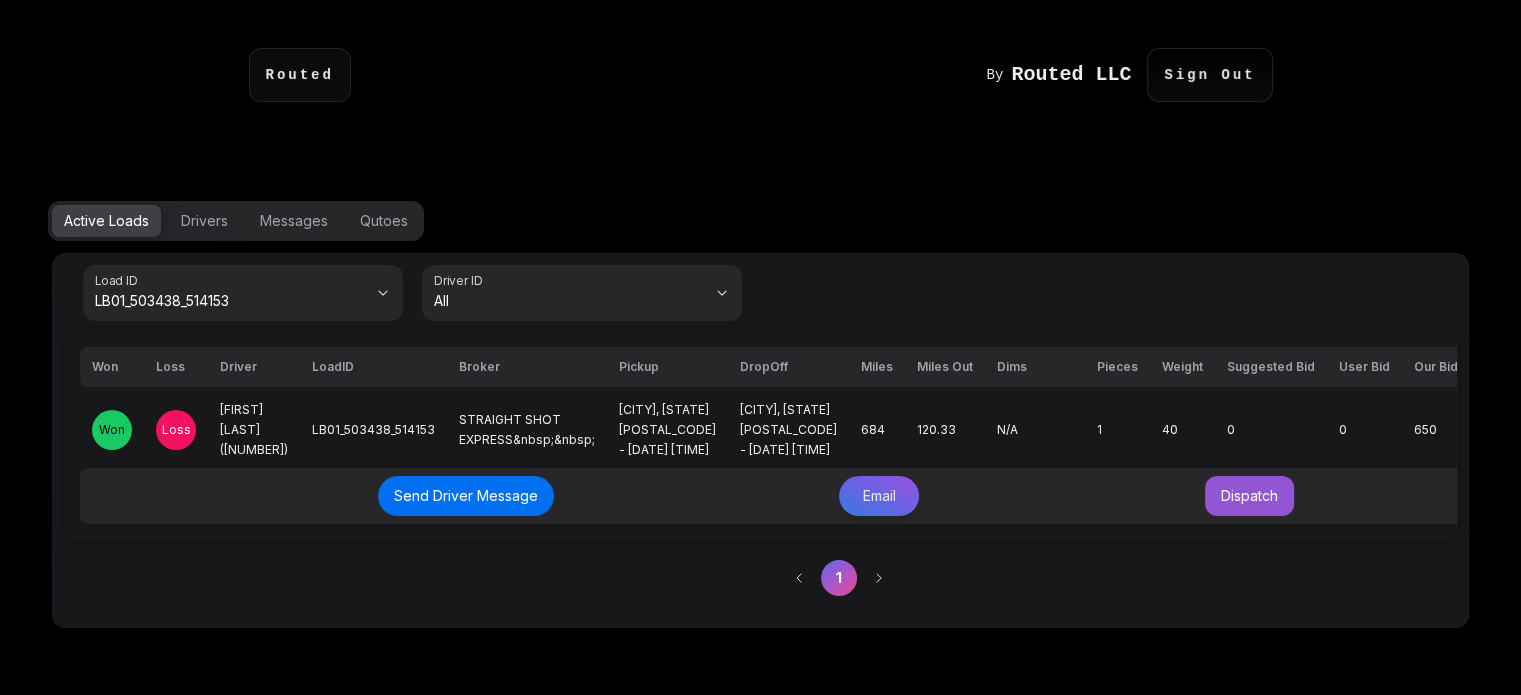 click on "Email" at bounding box center [879, 496] 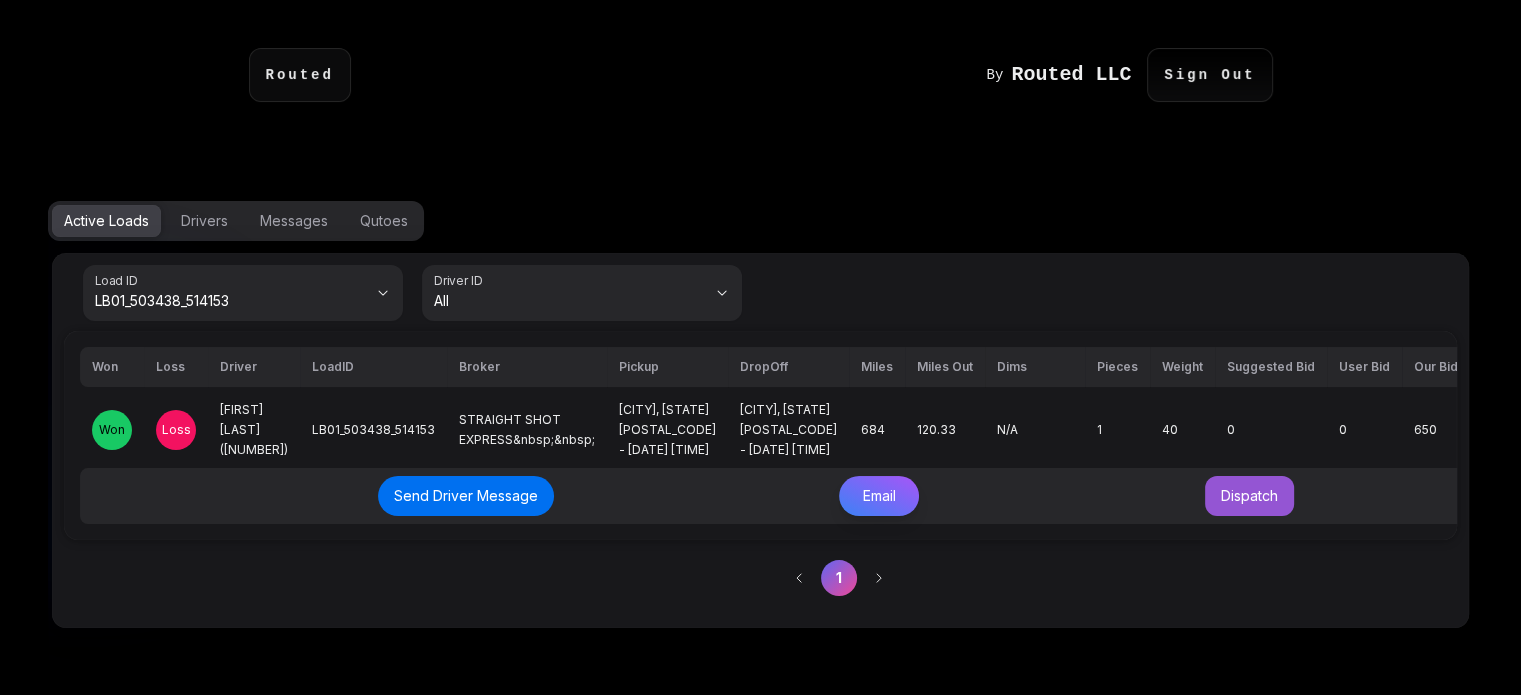 click on "Send Email" at bounding box center [1077, 493] 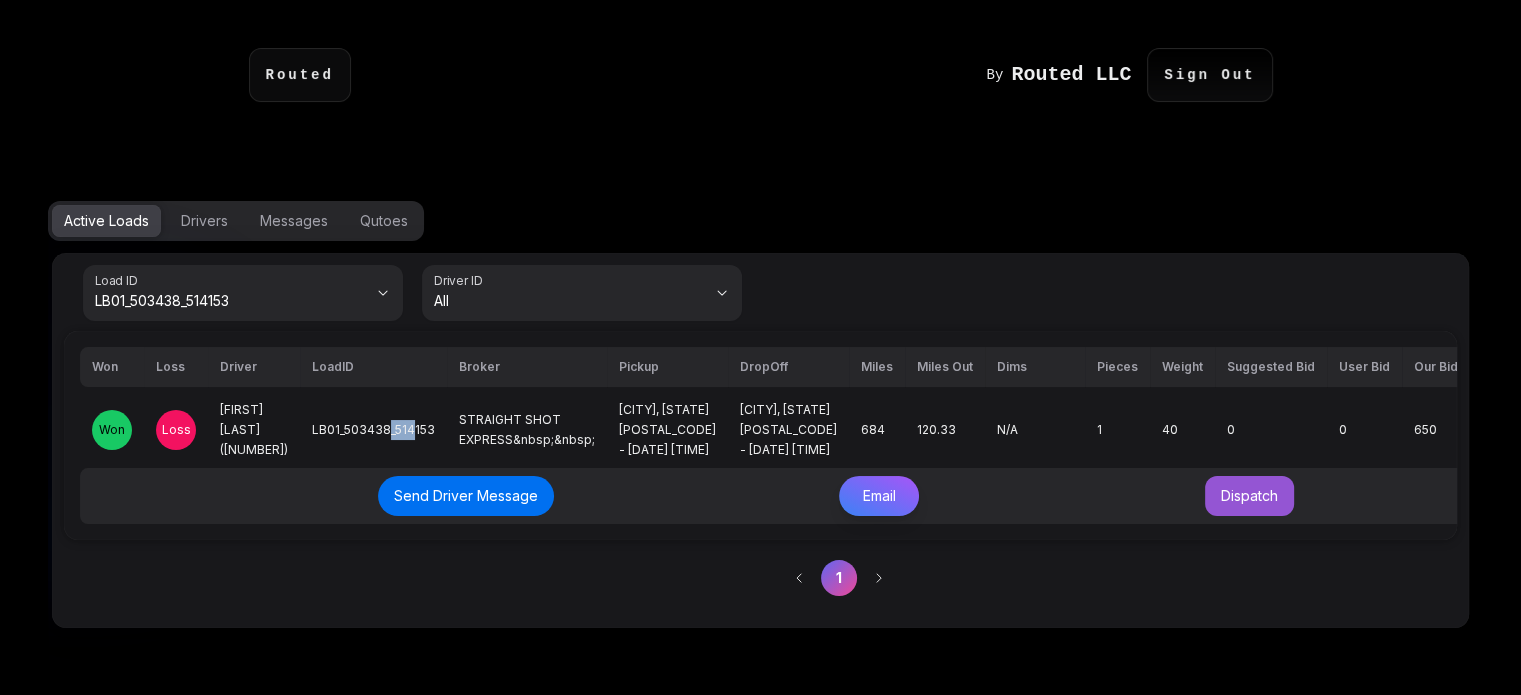 drag, startPoint x: 383, startPoint y: 416, endPoint x: 407, endPoint y: 417, distance: 24.020824 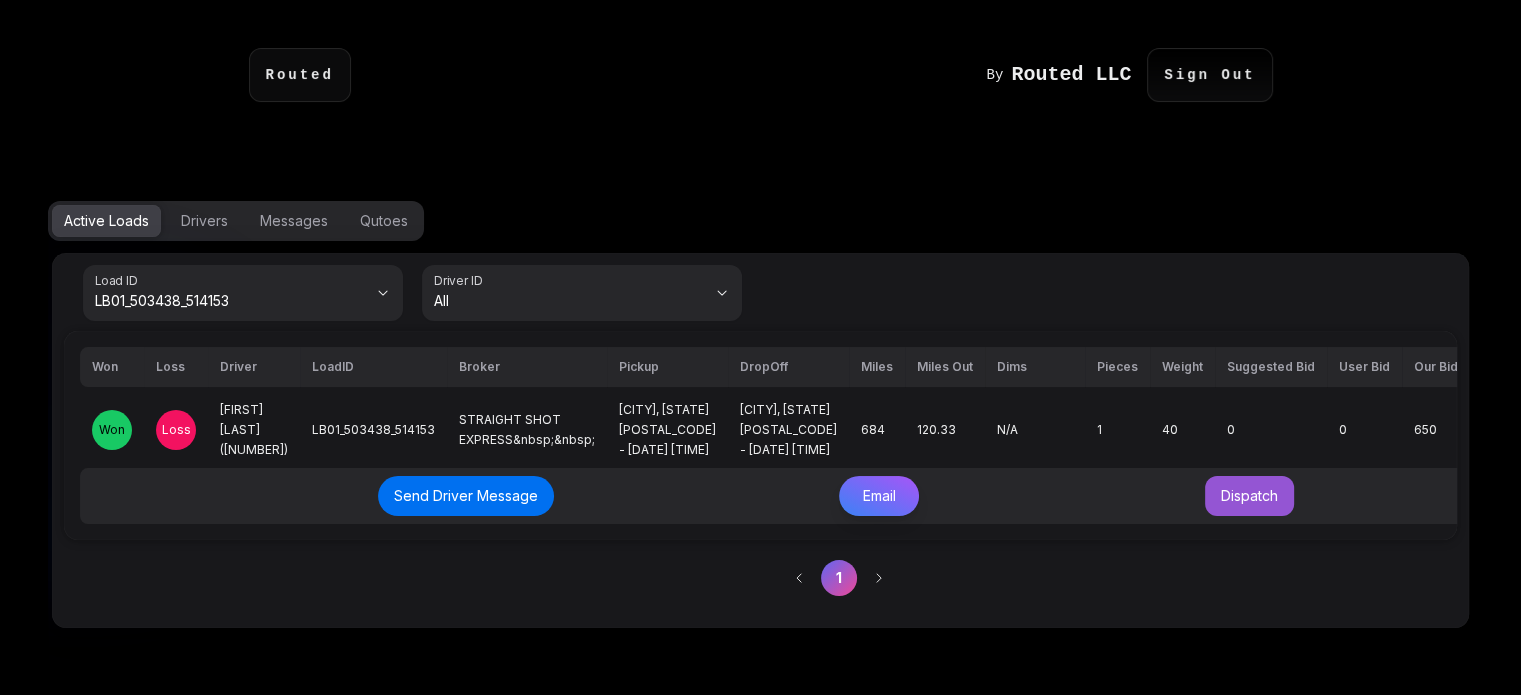 click on "LB01_503438_514153" at bounding box center (373, 429) 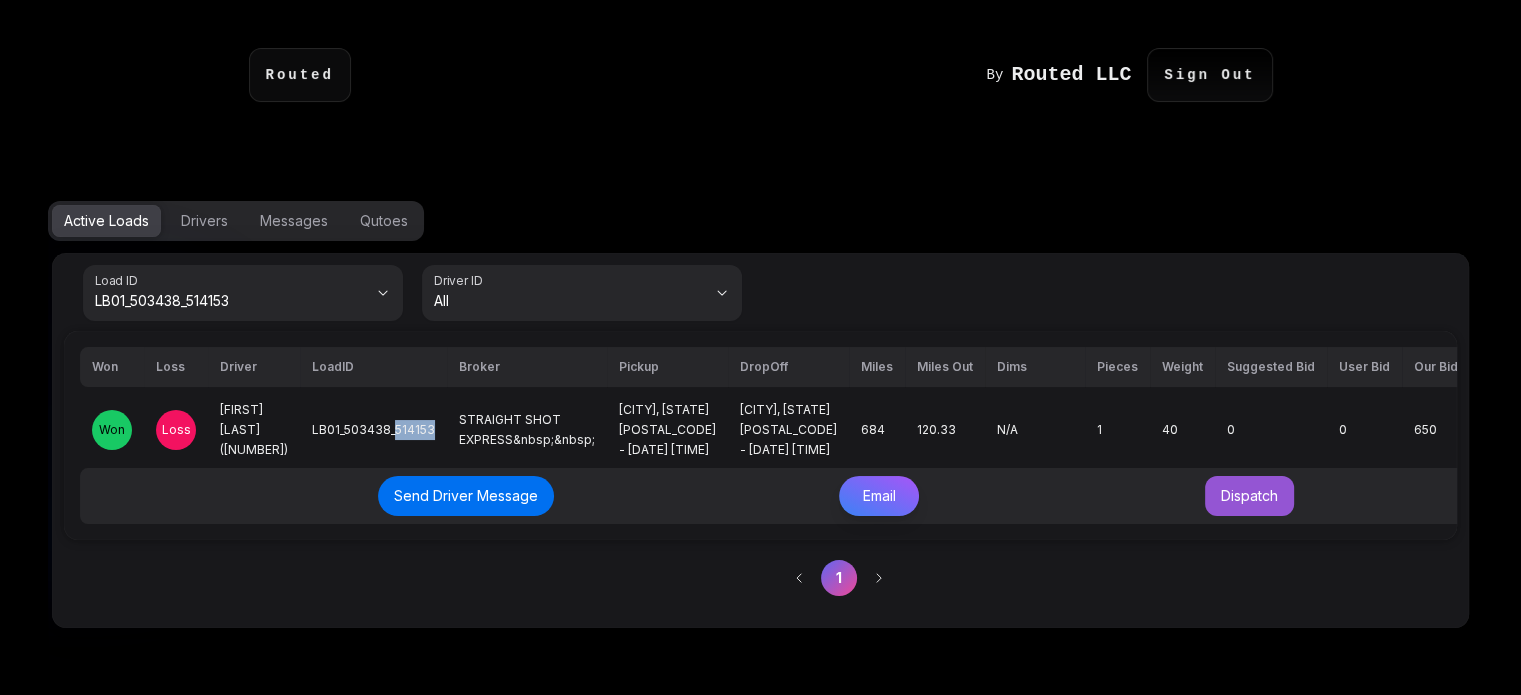 drag, startPoint x: 389, startPoint y: 419, endPoint x: 425, endPoint y: 424, distance: 36.345562 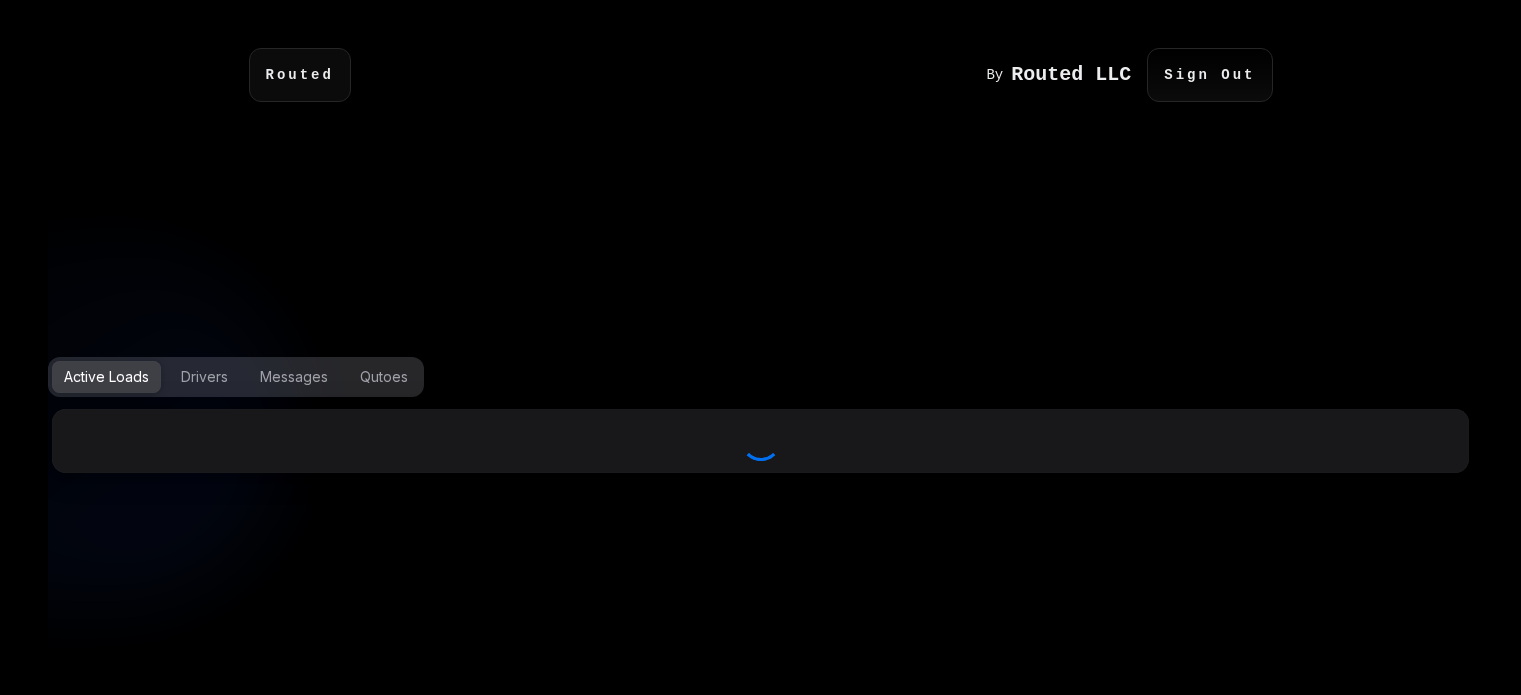 scroll, scrollTop: 0, scrollLeft: 0, axis: both 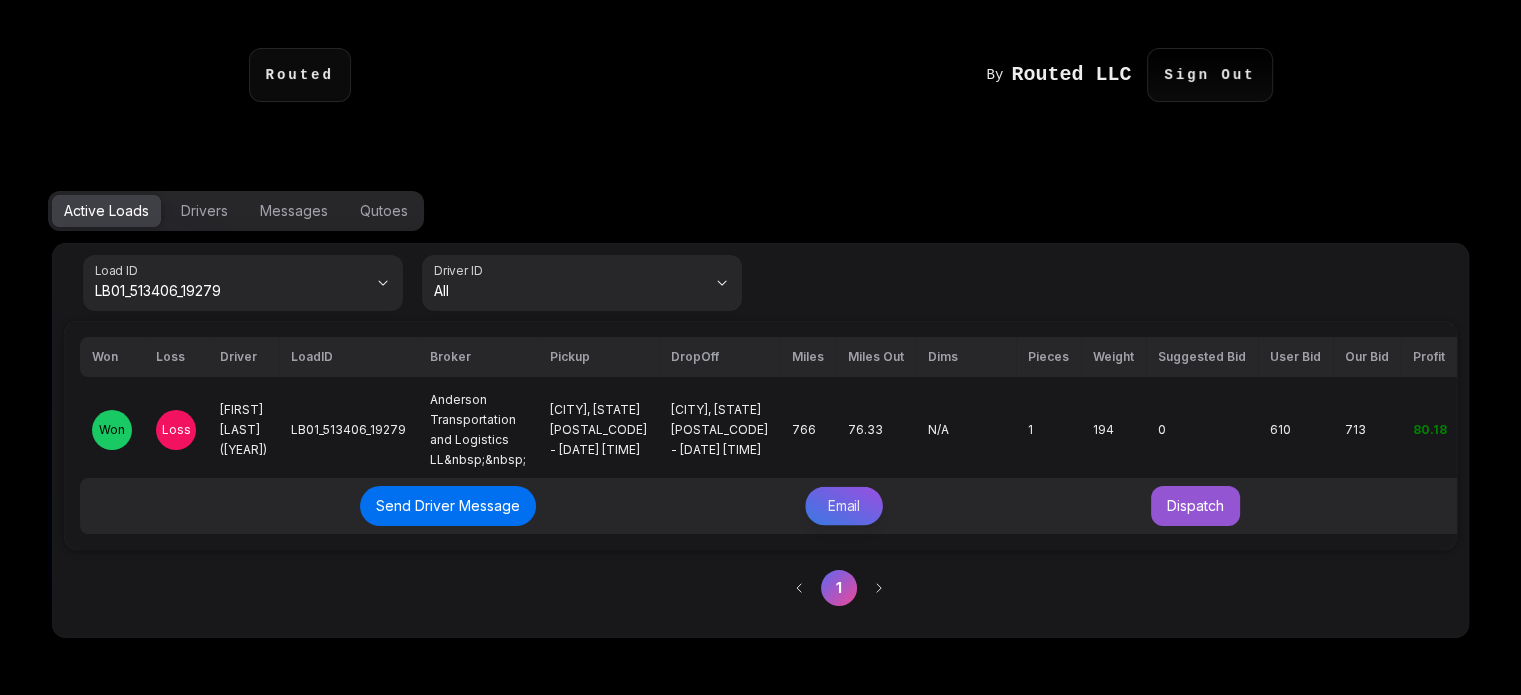 click on "Email" at bounding box center [844, 506] 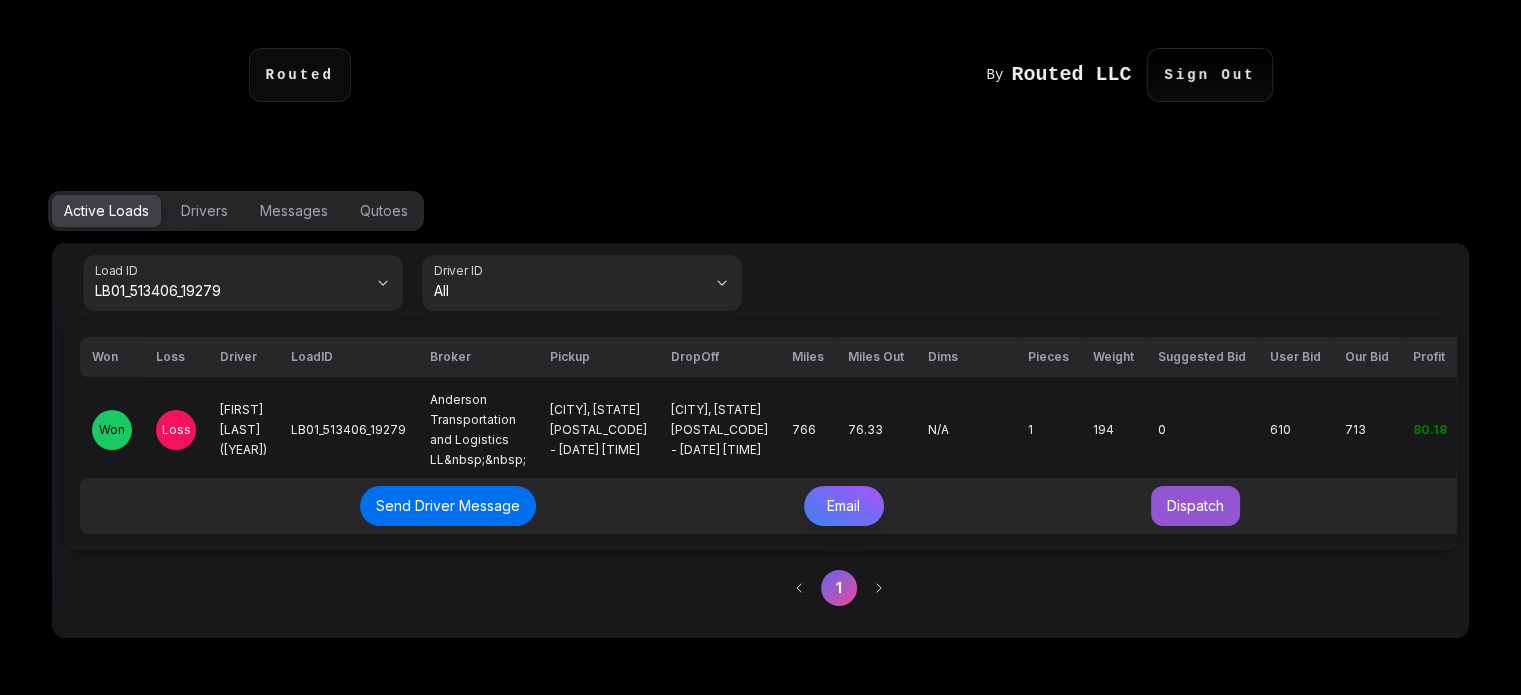click on "Send Email" at bounding box center (1077, 493) 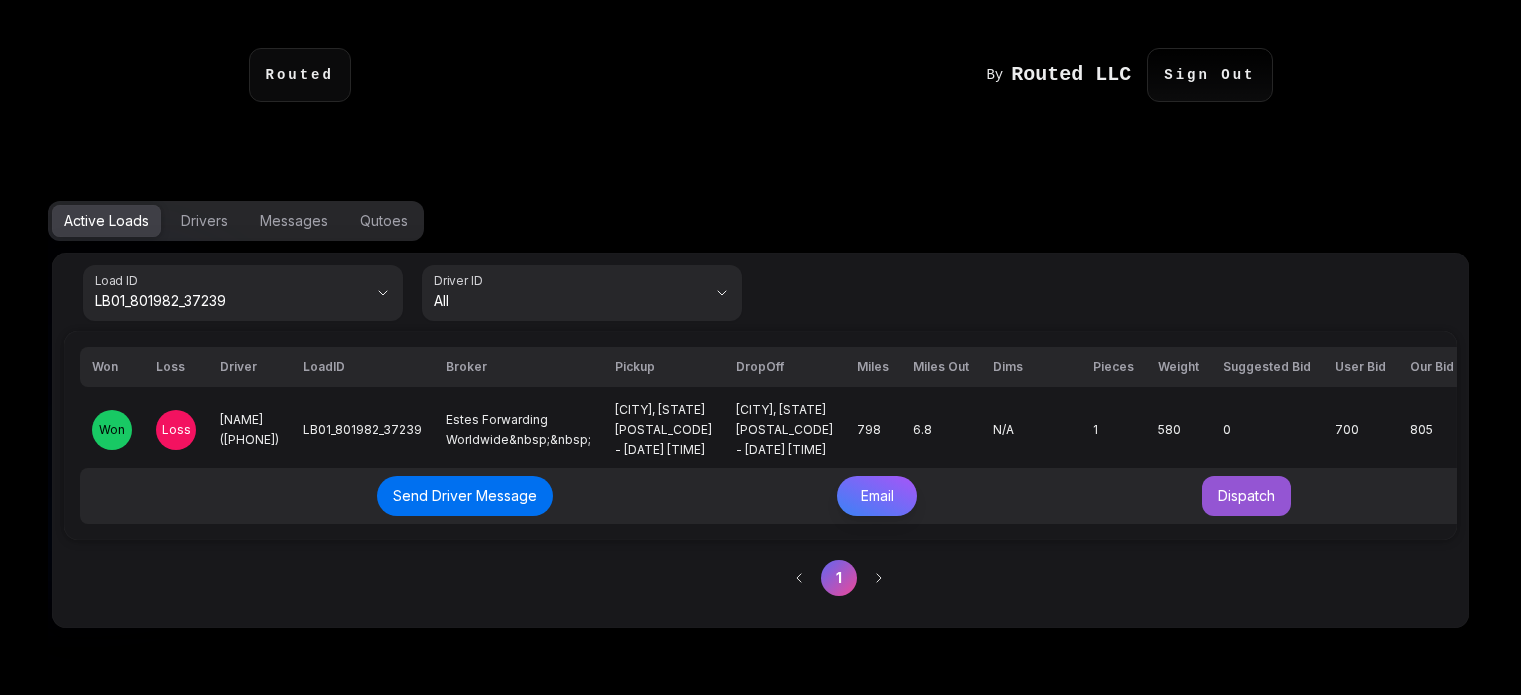 scroll, scrollTop: 0, scrollLeft: 0, axis: both 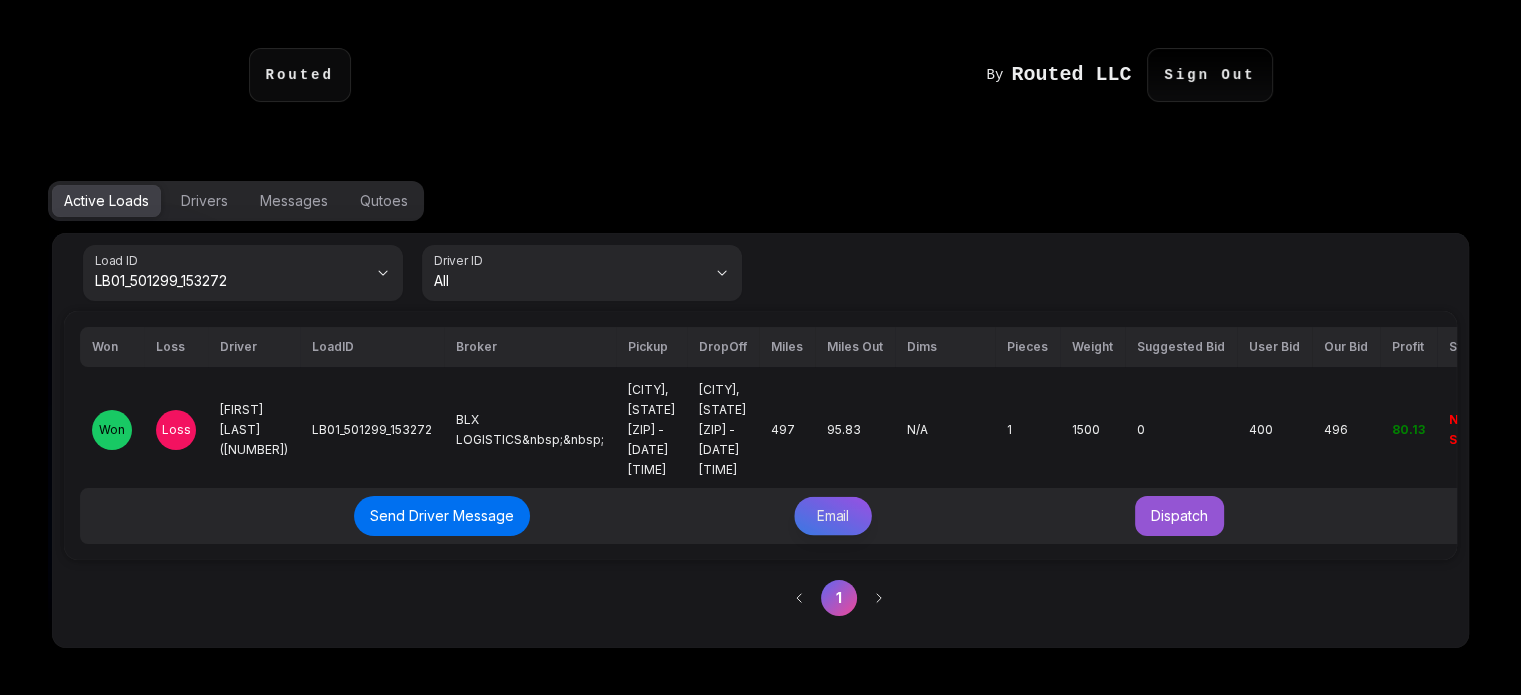 click on "Email" at bounding box center [833, 516] 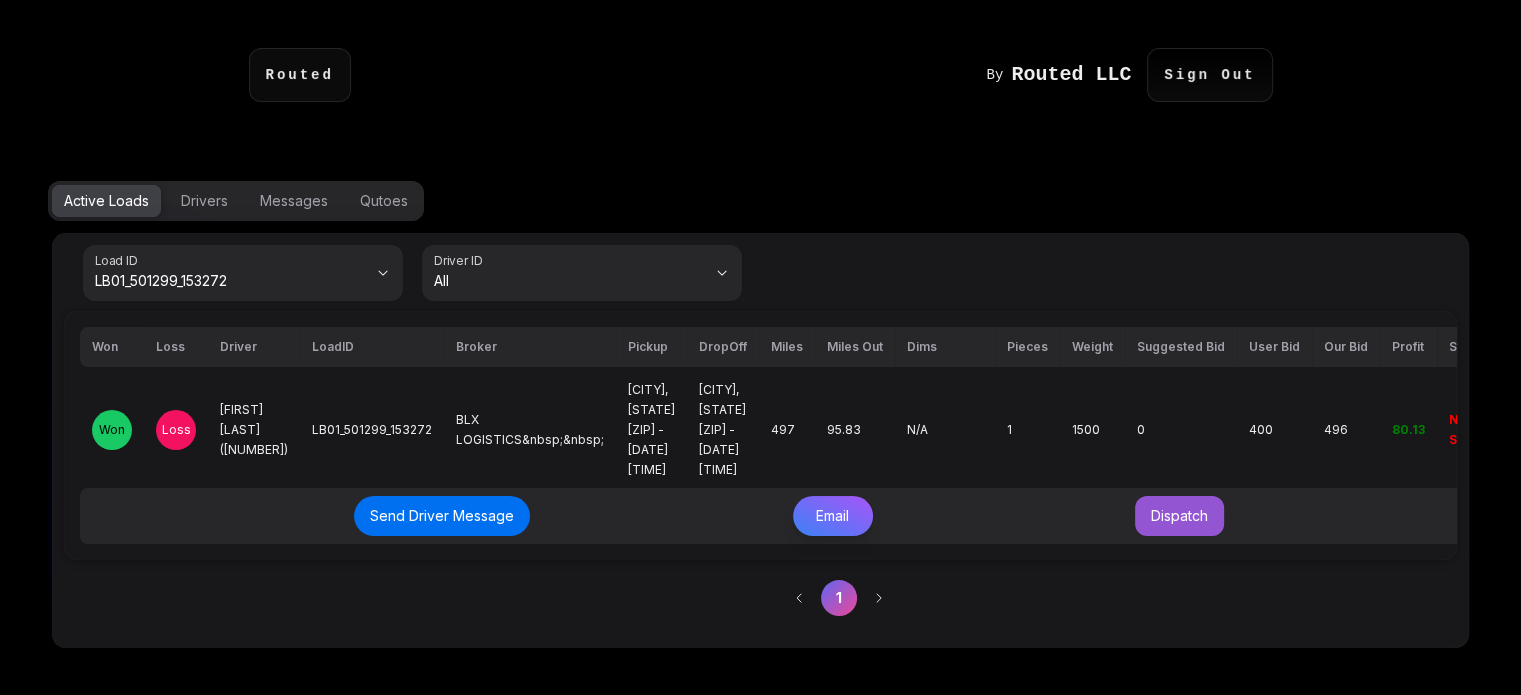 click on "Send Email" at bounding box center (1077, 493) 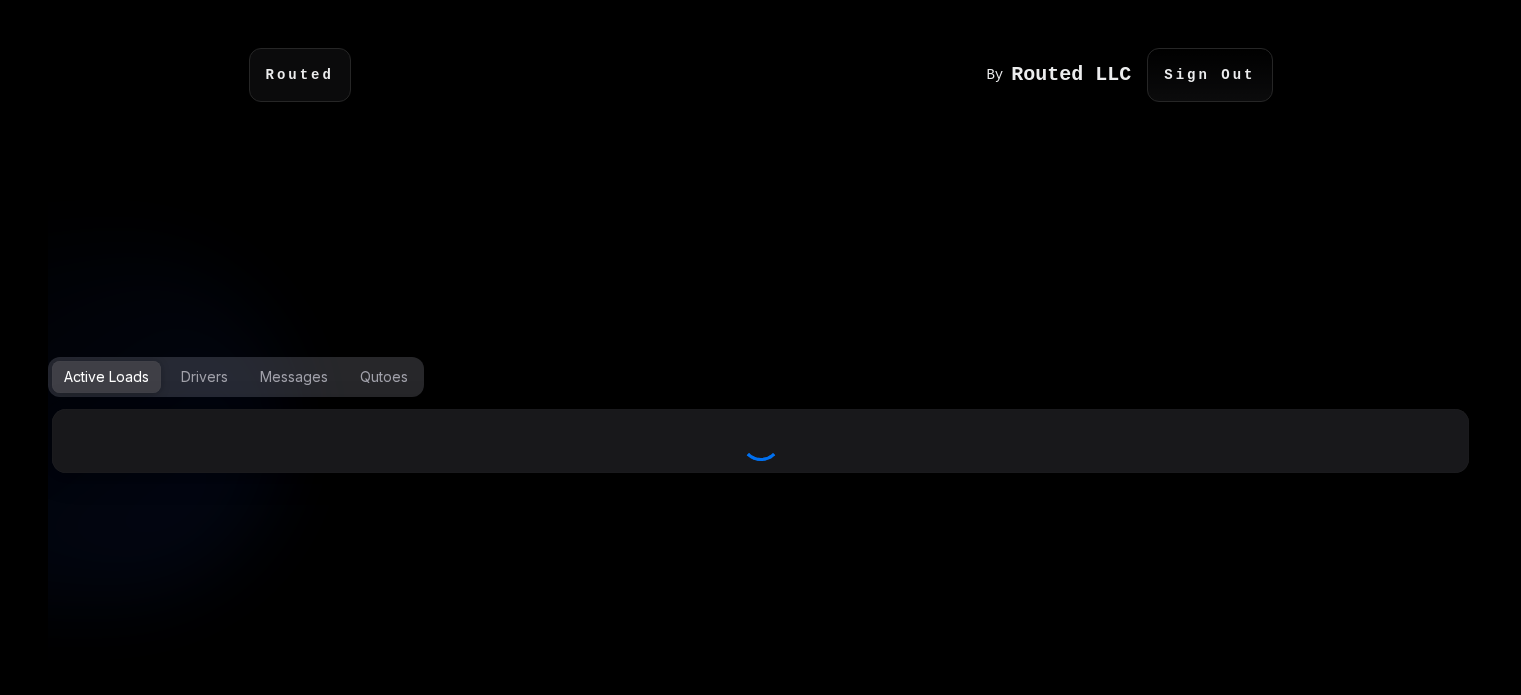 scroll, scrollTop: 0, scrollLeft: 0, axis: both 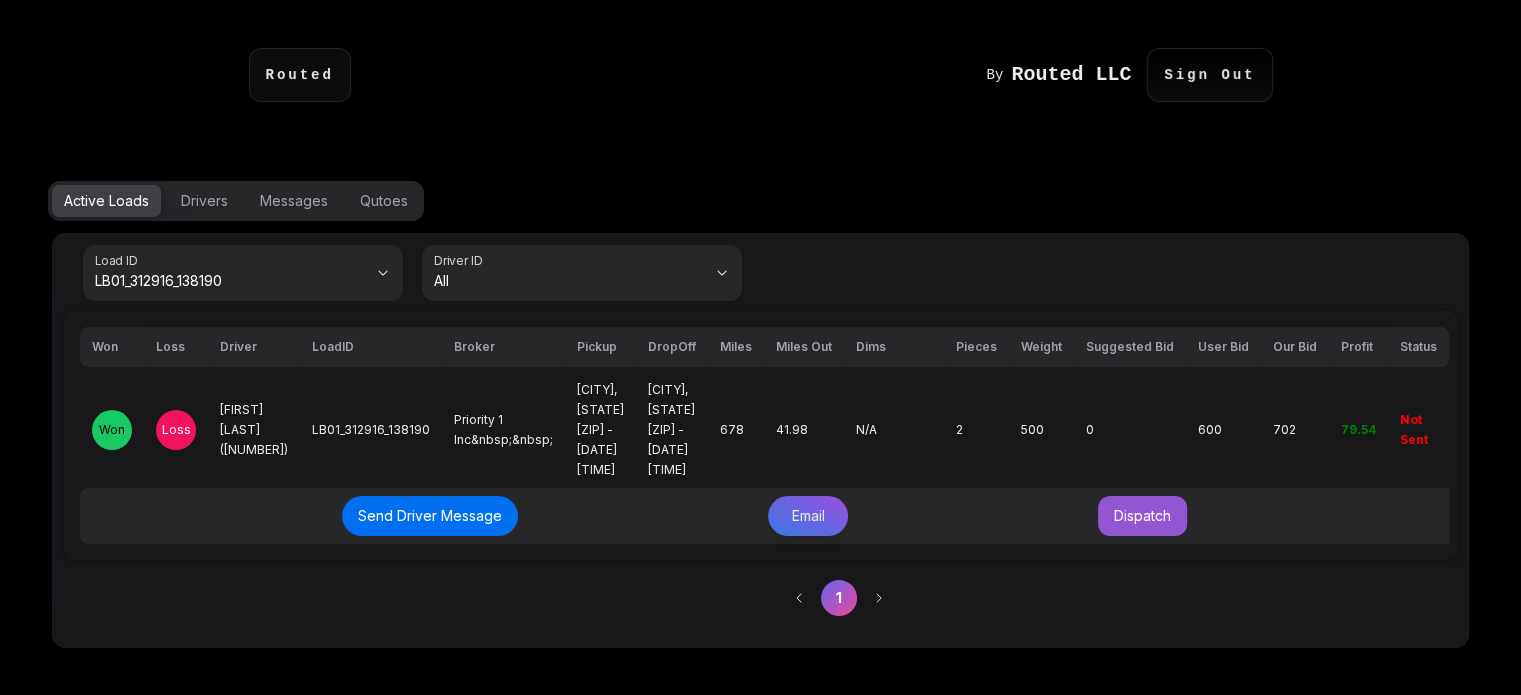 click on "Email" at bounding box center [808, 516] 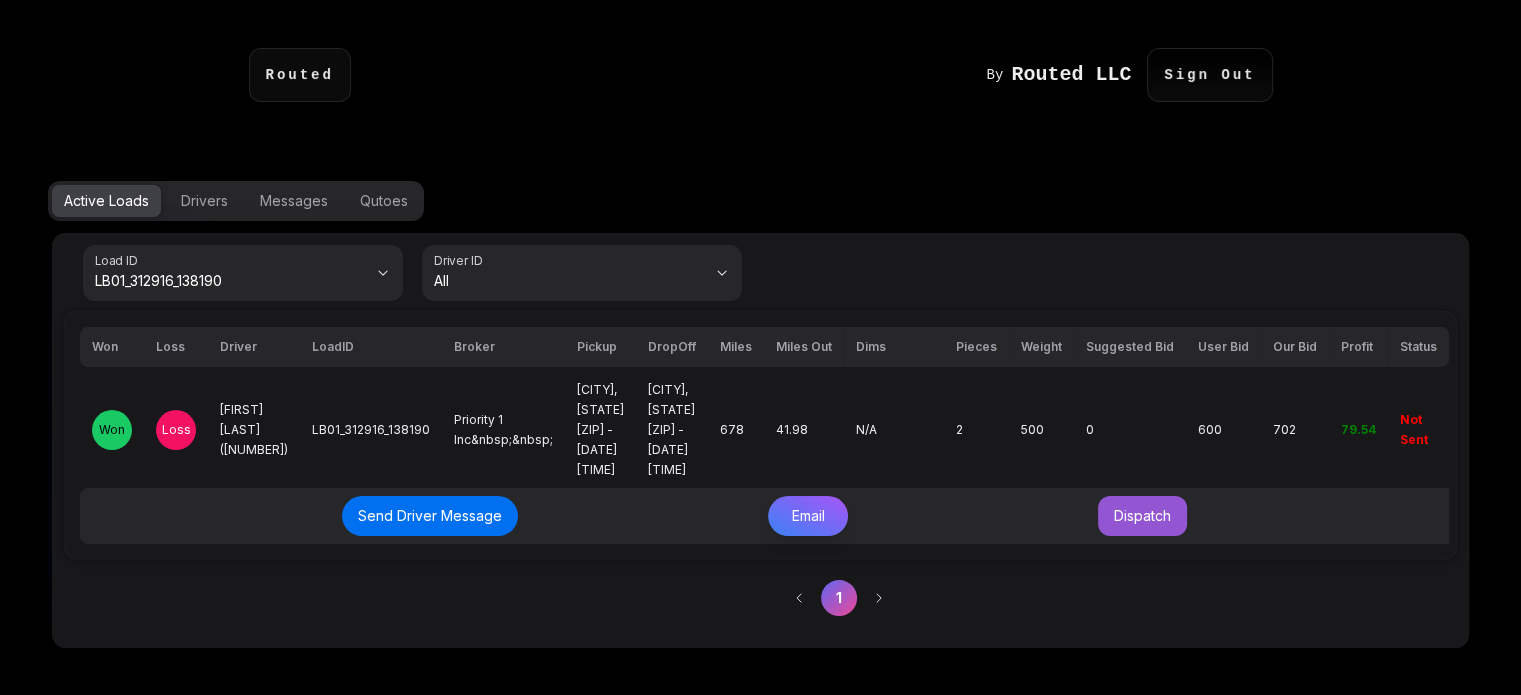 click on "Send Email" at bounding box center [1078, 494] 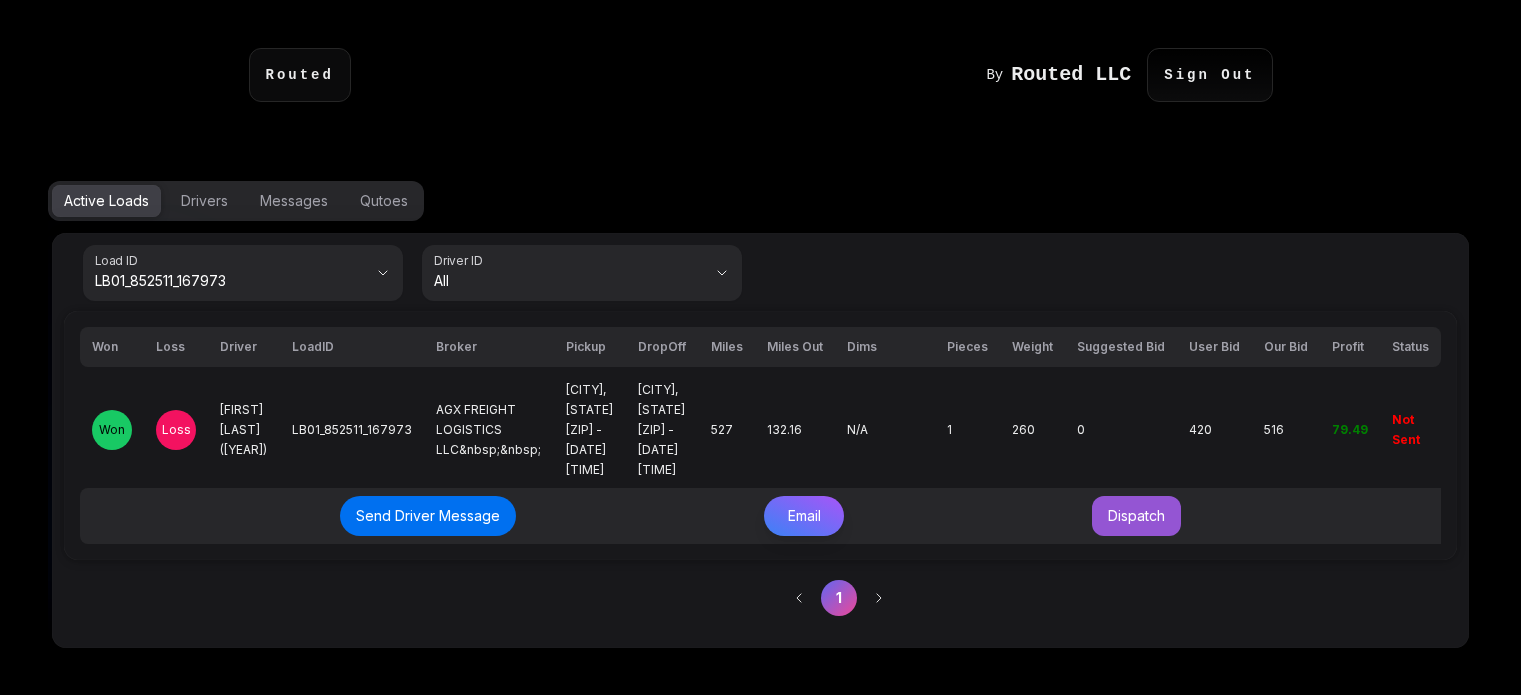 scroll, scrollTop: 0, scrollLeft: 0, axis: both 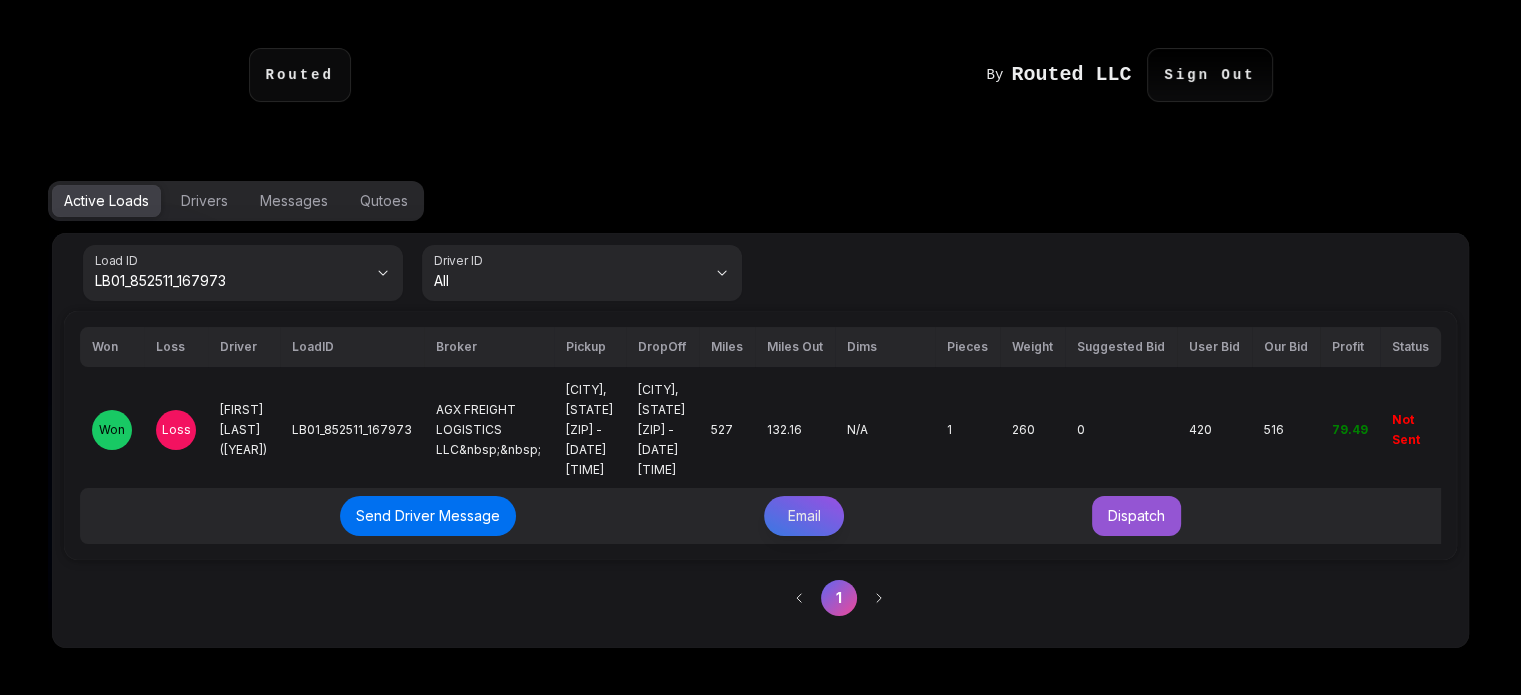 click on "Email" at bounding box center [804, 516] 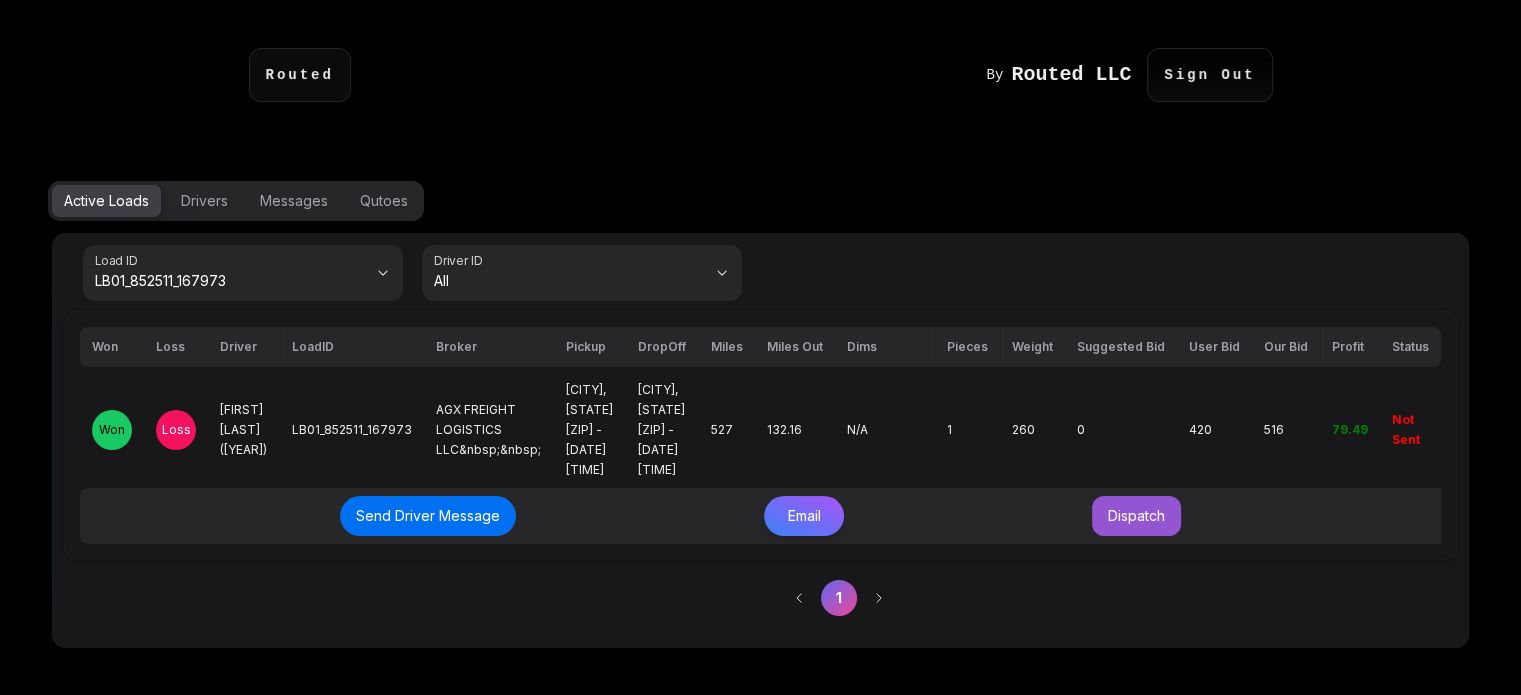 click on "Send Email" at bounding box center (1078, 494) 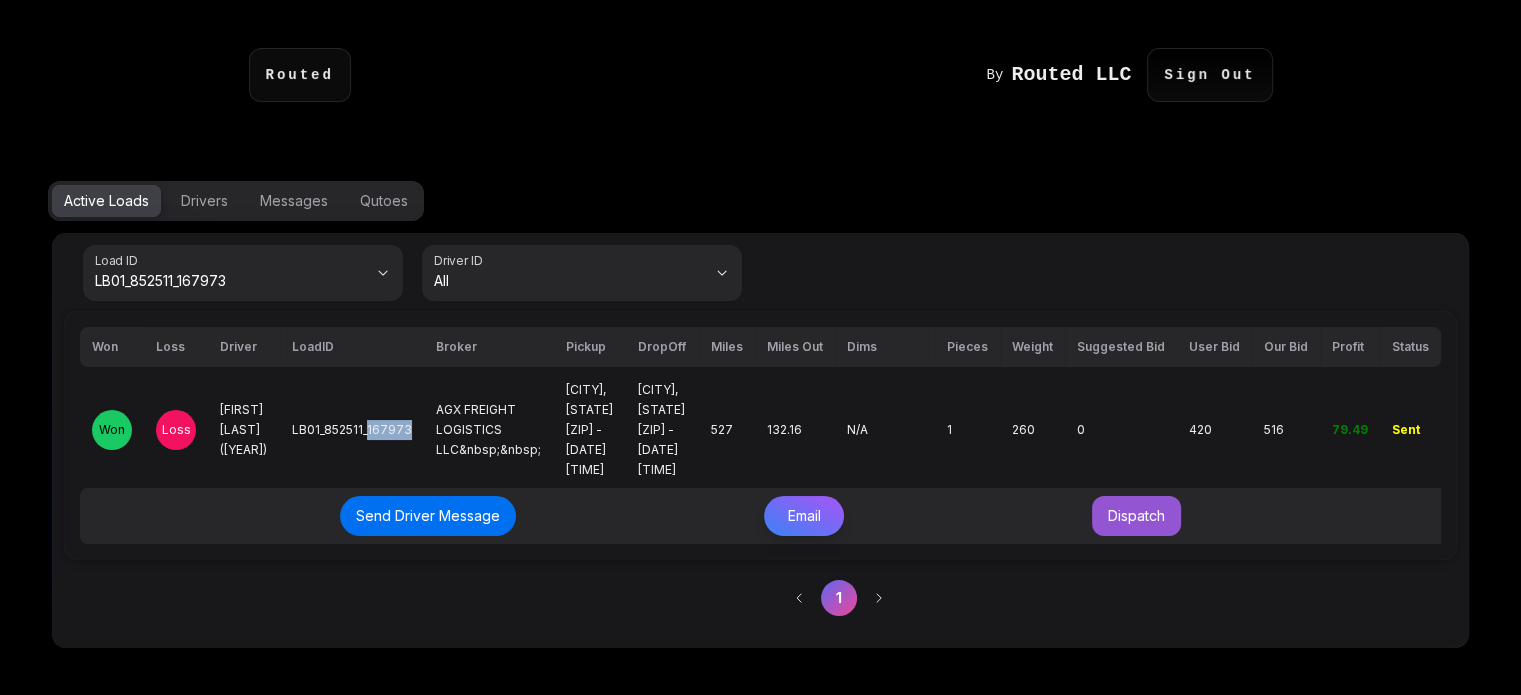 drag, startPoint x: 368, startPoint y: 420, endPoint x: 404, endPoint y: 420, distance: 36 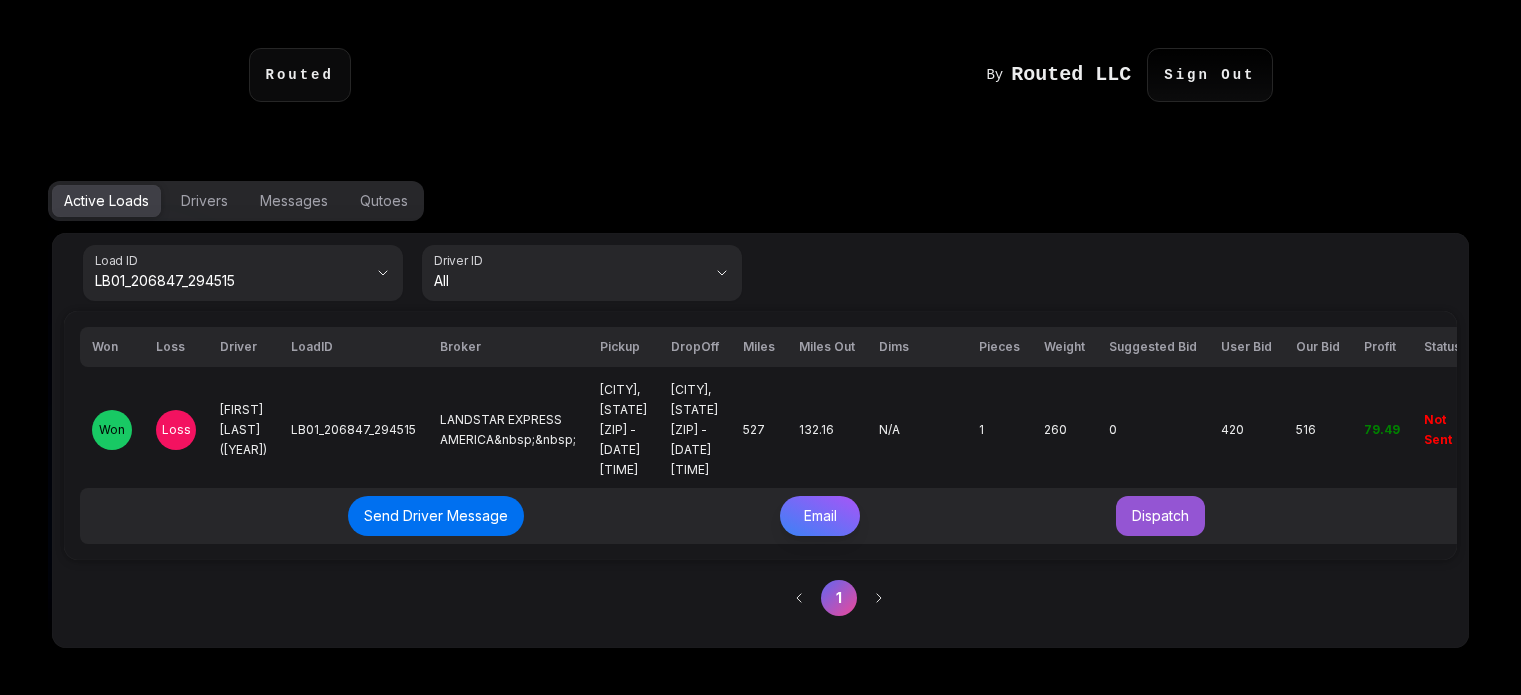 scroll, scrollTop: 0, scrollLeft: 0, axis: both 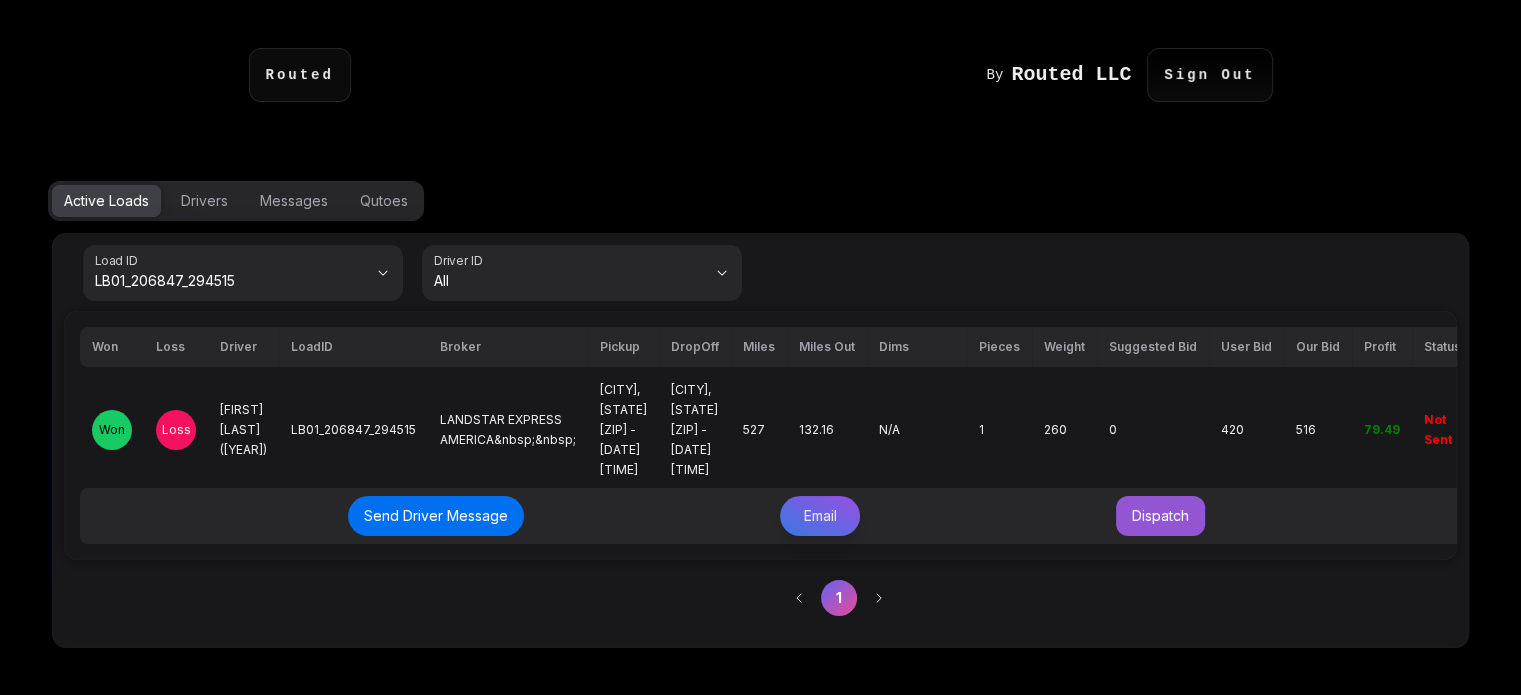 click on "Email" at bounding box center (820, 516) 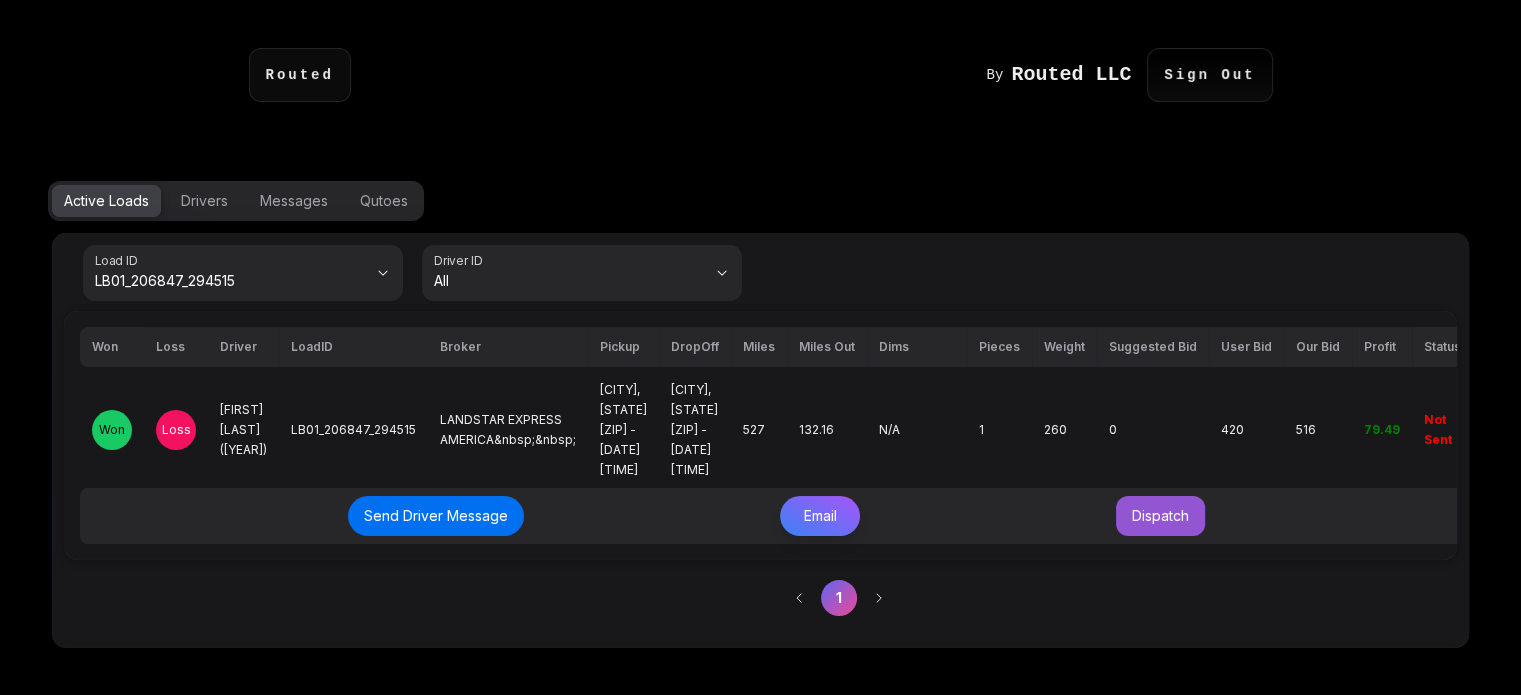 click on "Send Email" at bounding box center [1077, 493] 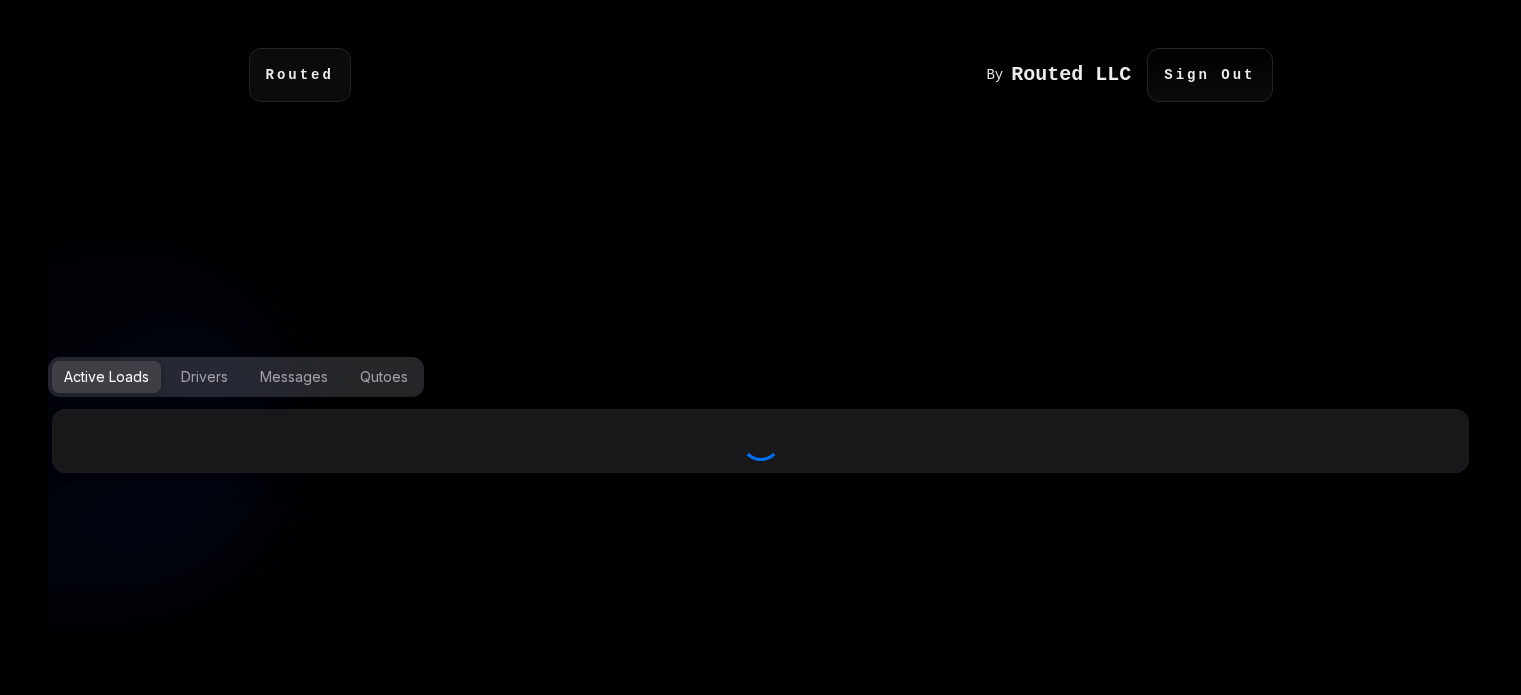 scroll, scrollTop: 0, scrollLeft: 0, axis: both 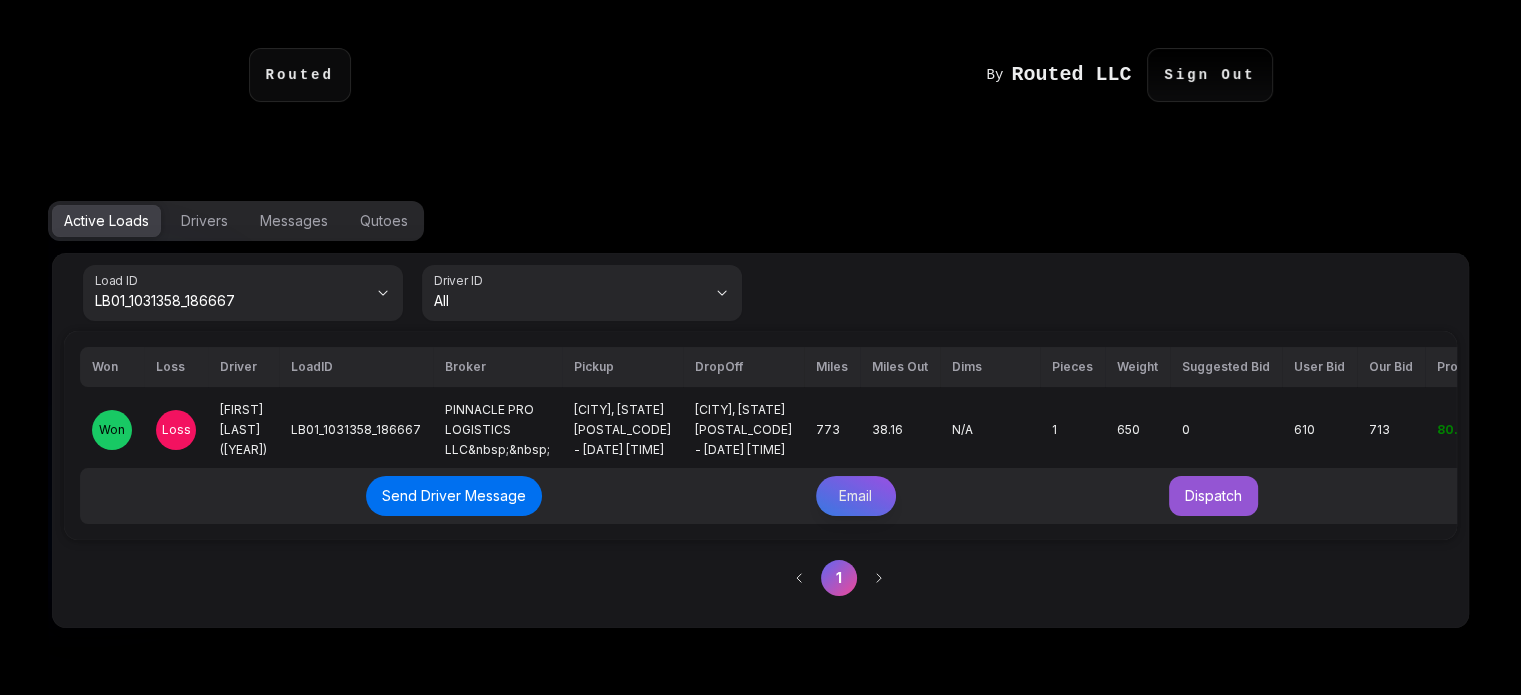 click on "Email" at bounding box center (856, 496) 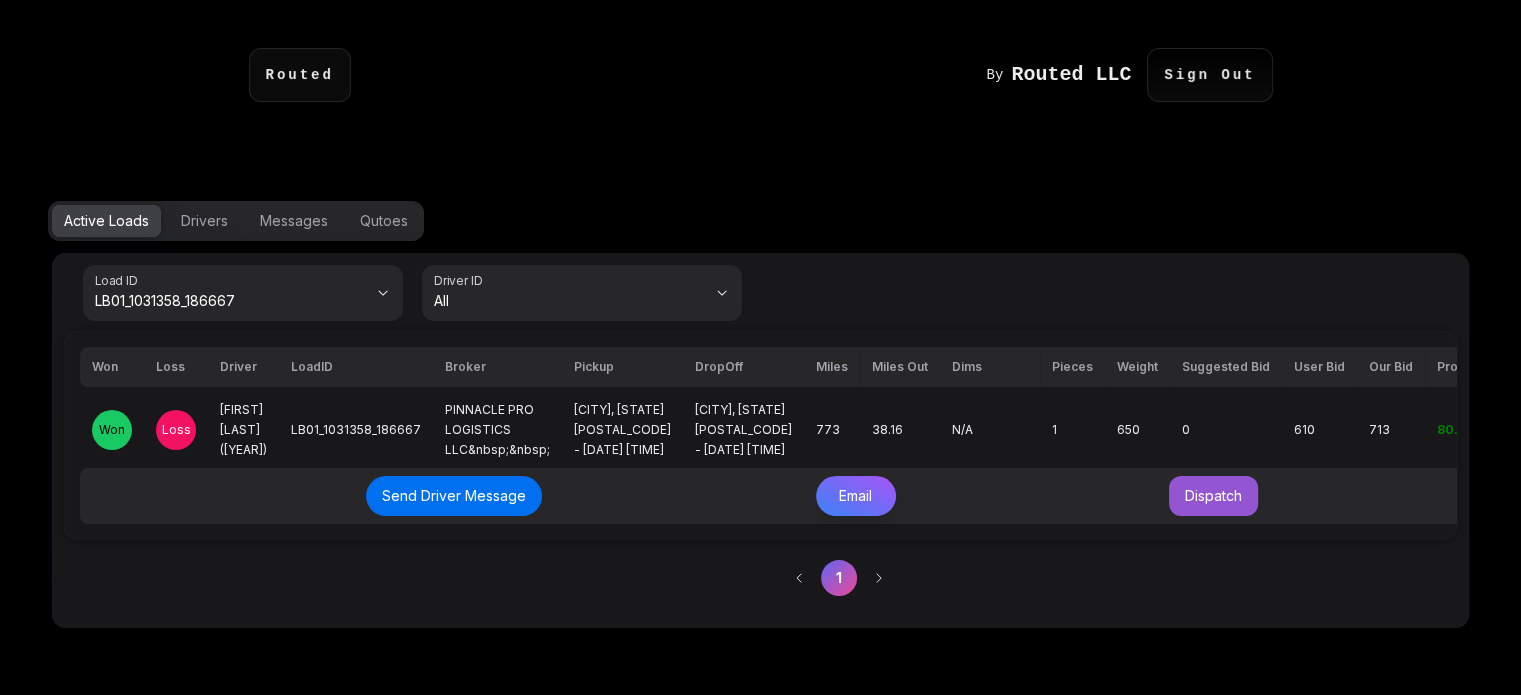 click on "Send Email" at bounding box center (1078, 494) 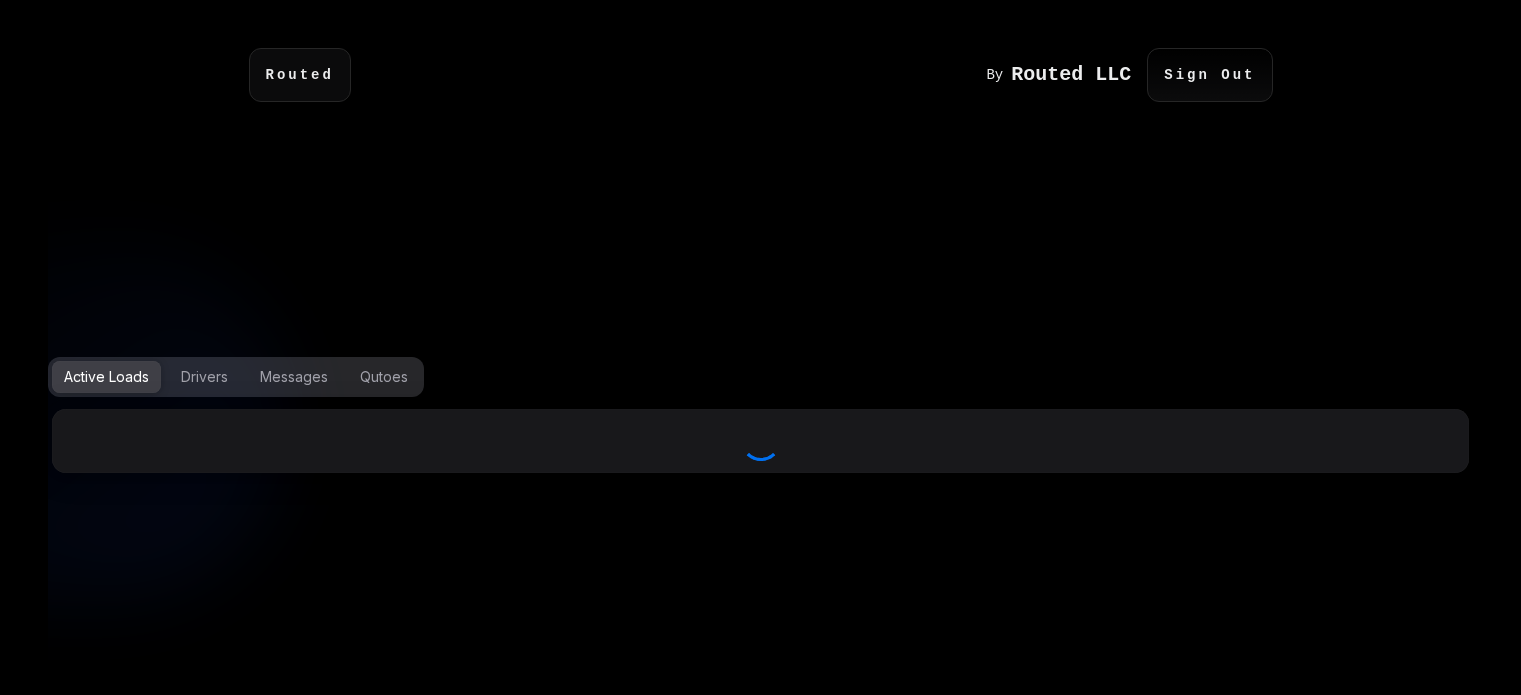 scroll, scrollTop: 0, scrollLeft: 0, axis: both 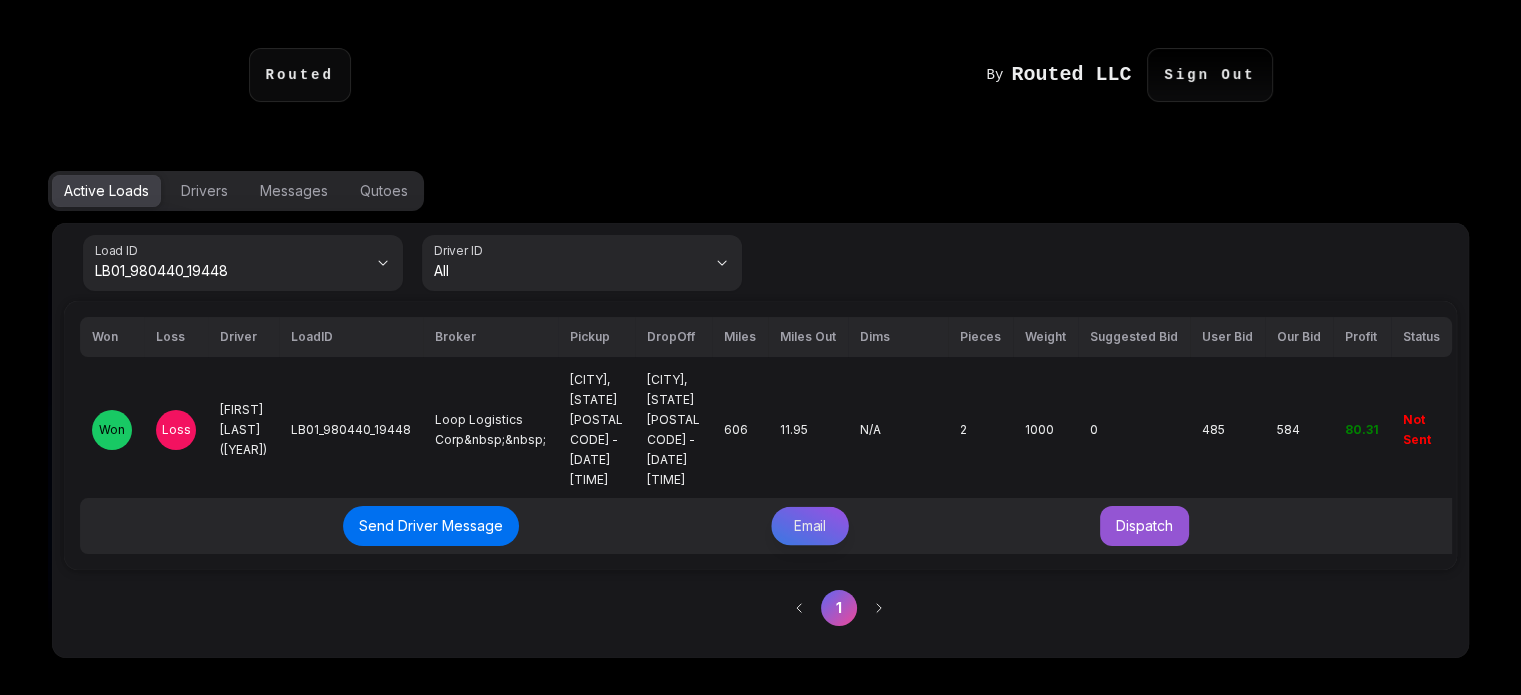 click on "Email" at bounding box center (810, 526) 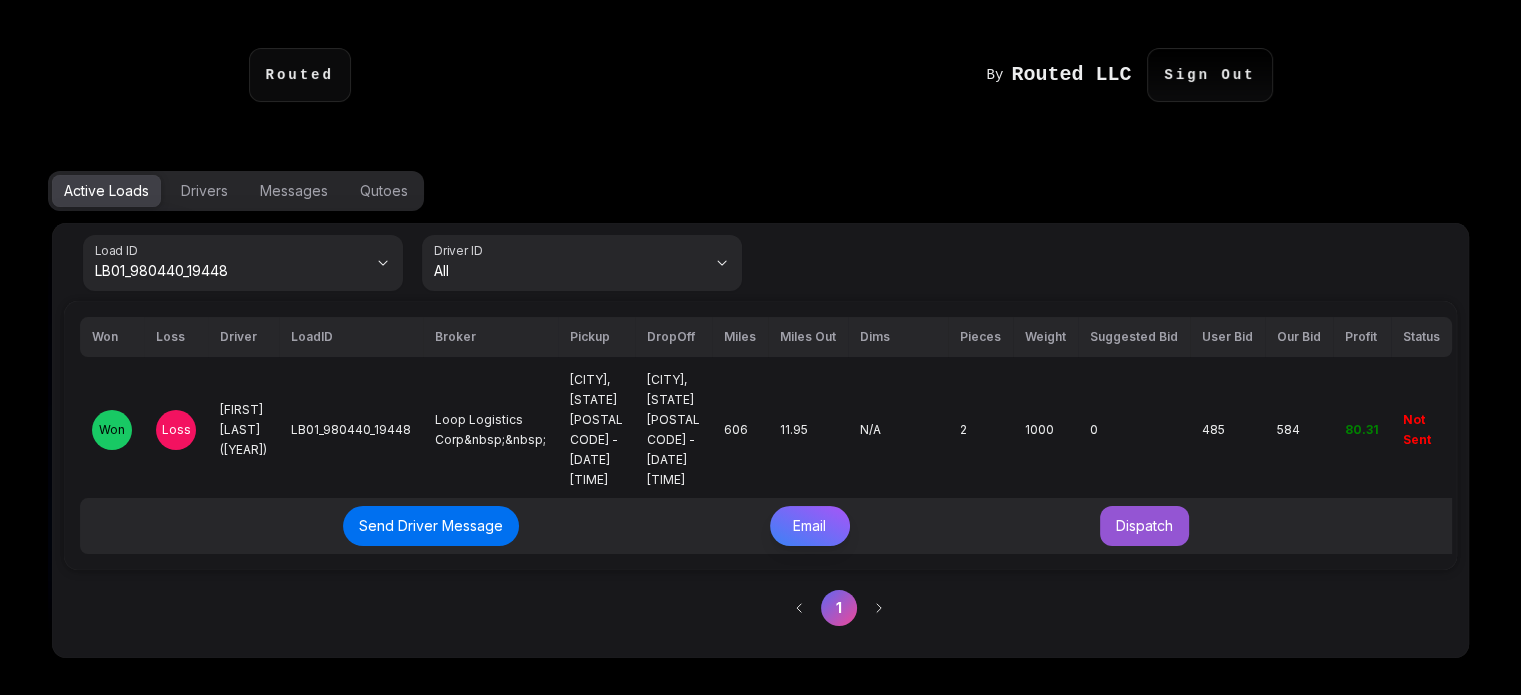 click on "Send Email" at bounding box center (1077, 493) 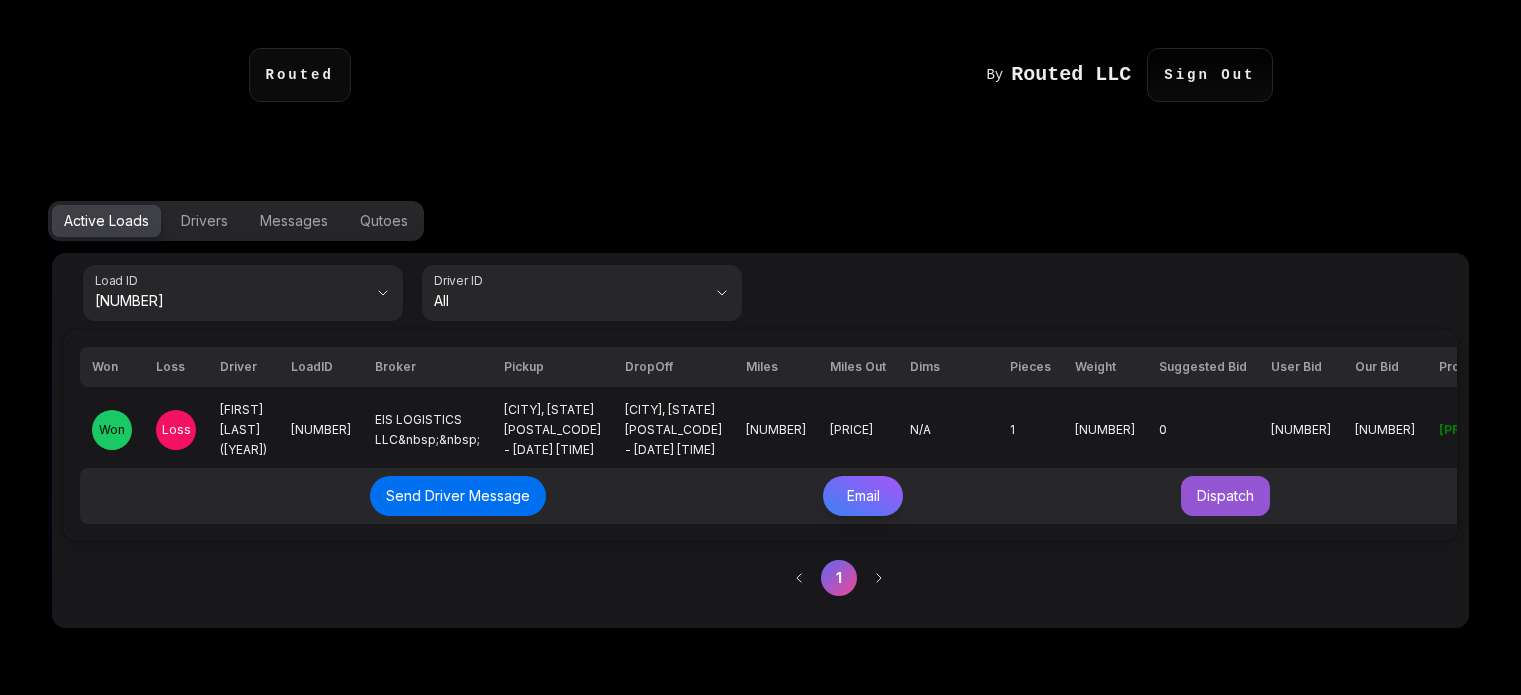 scroll, scrollTop: 0, scrollLeft: 0, axis: both 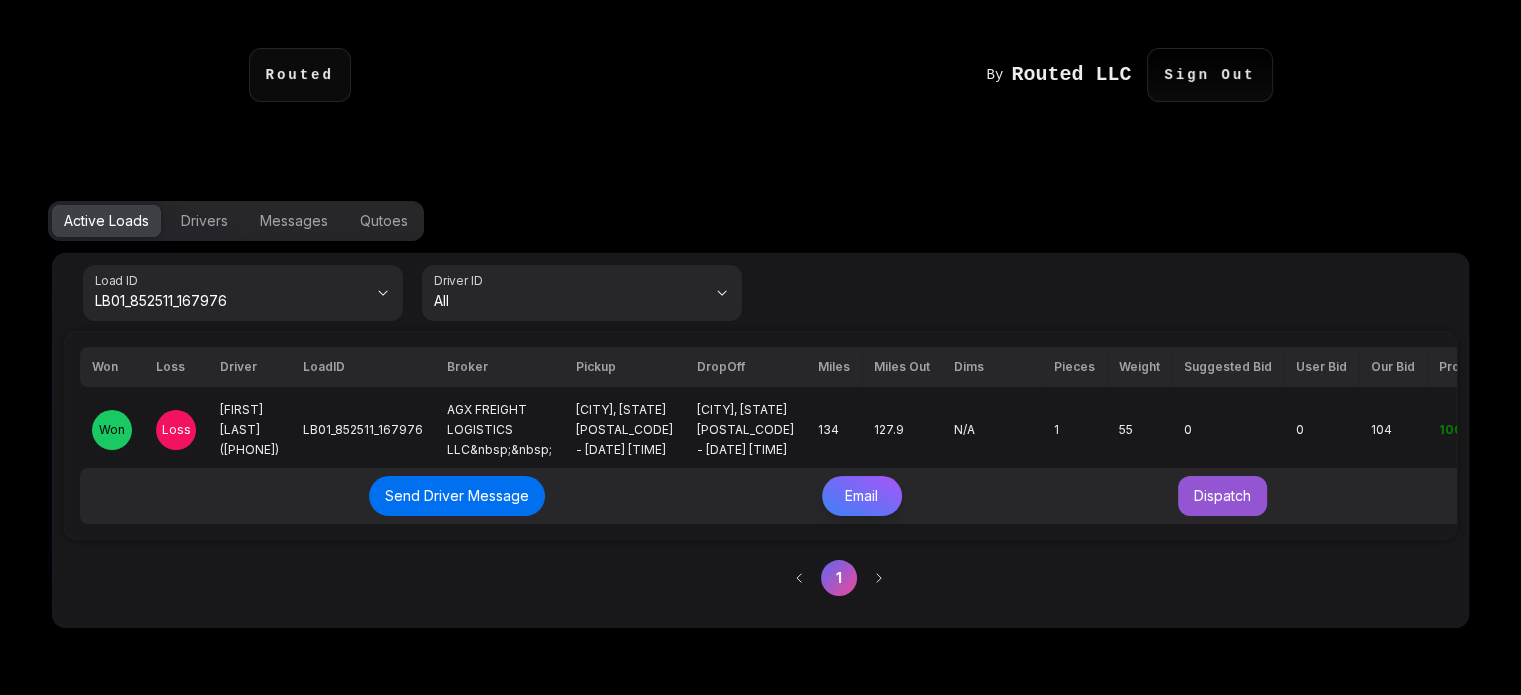 click on "100.67" at bounding box center (1461, 429) 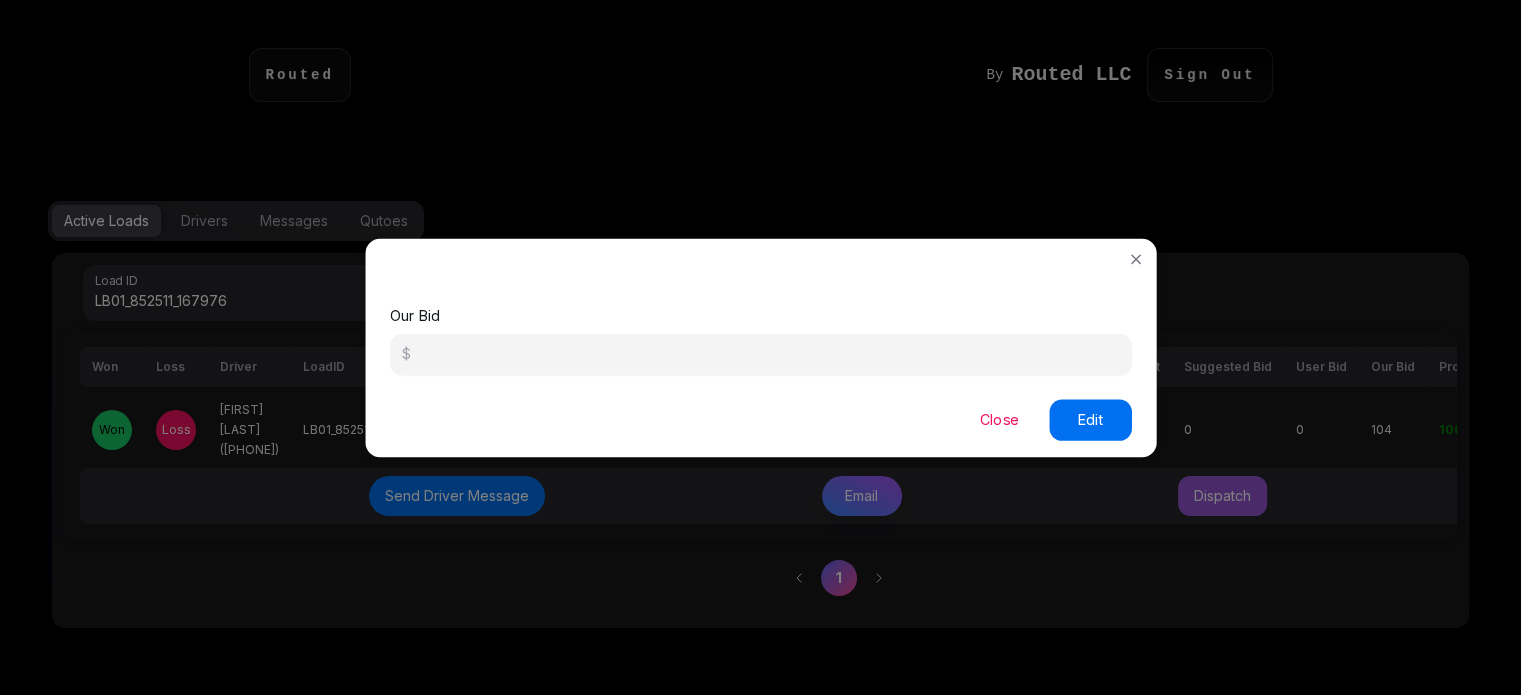 drag, startPoint x: 547, startPoint y: 359, endPoint x: 228, endPoint y: 355, distance: 319.0251 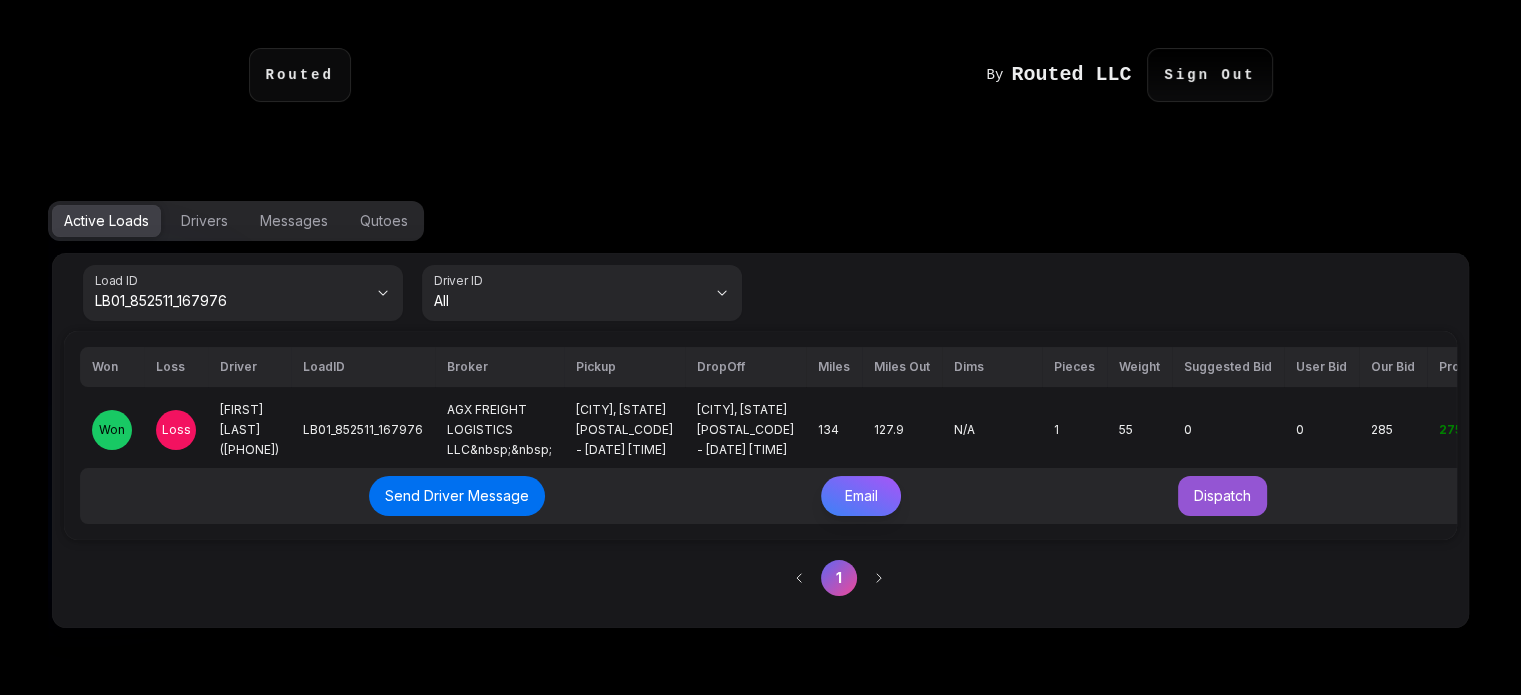 click on "Send Driver Message Email Dispatch" at bounding box center [817, 496] 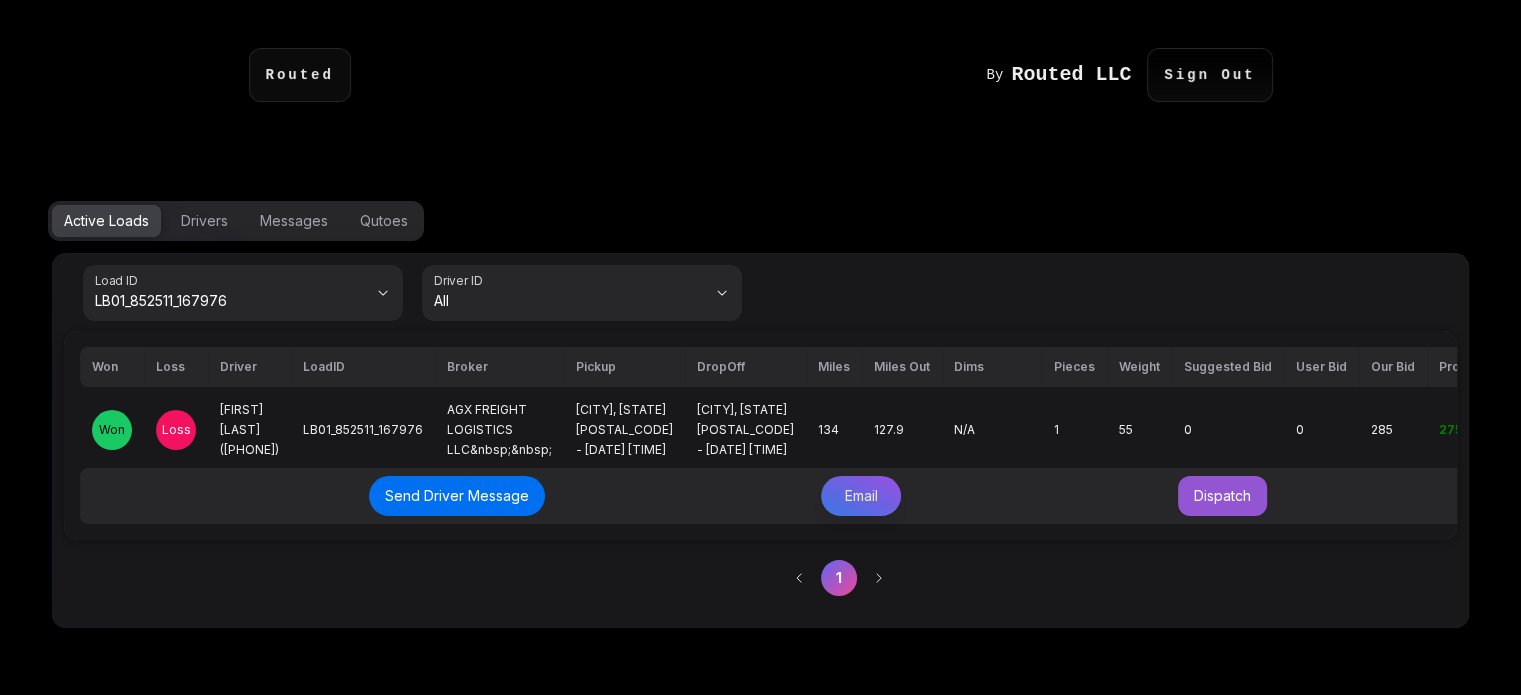 click on "Email" at bounding box center (861, 496) 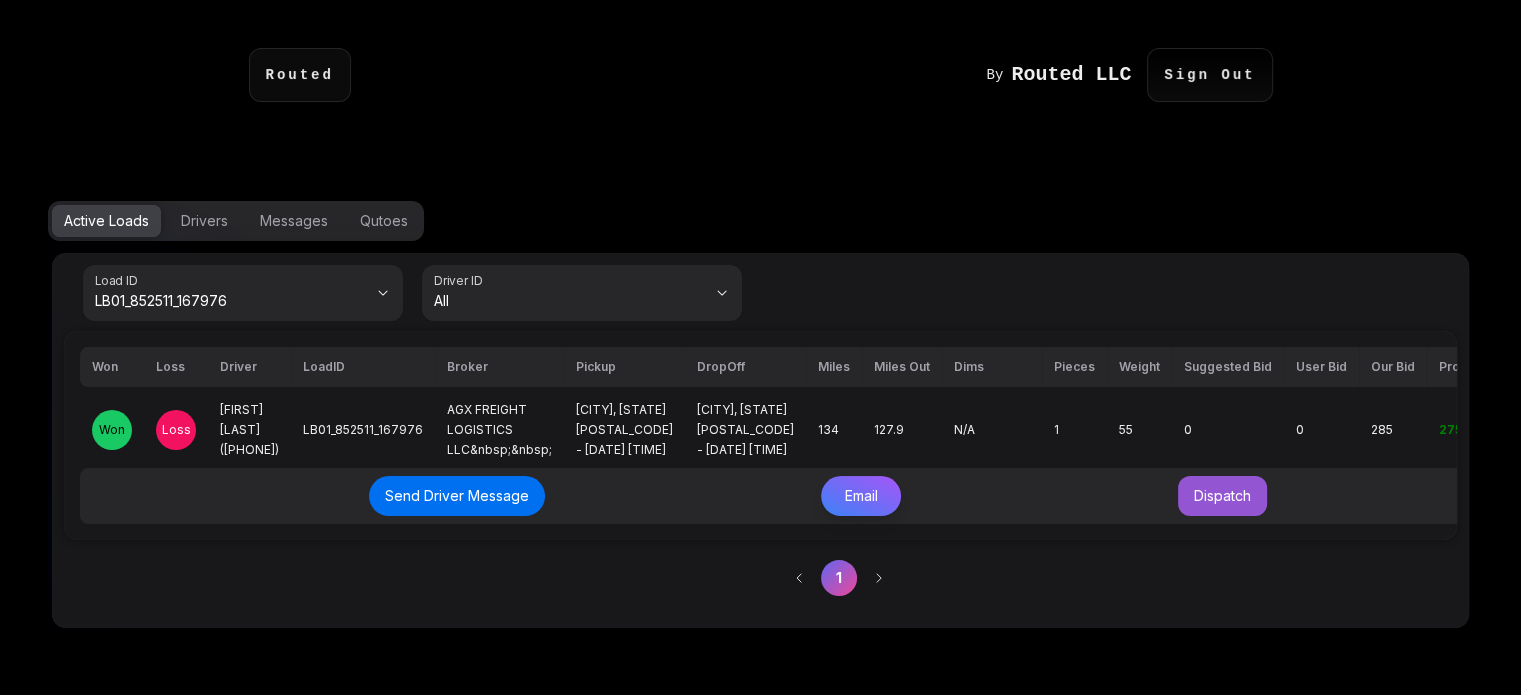 click on "Send Email" at bounding box center (1077, 493) 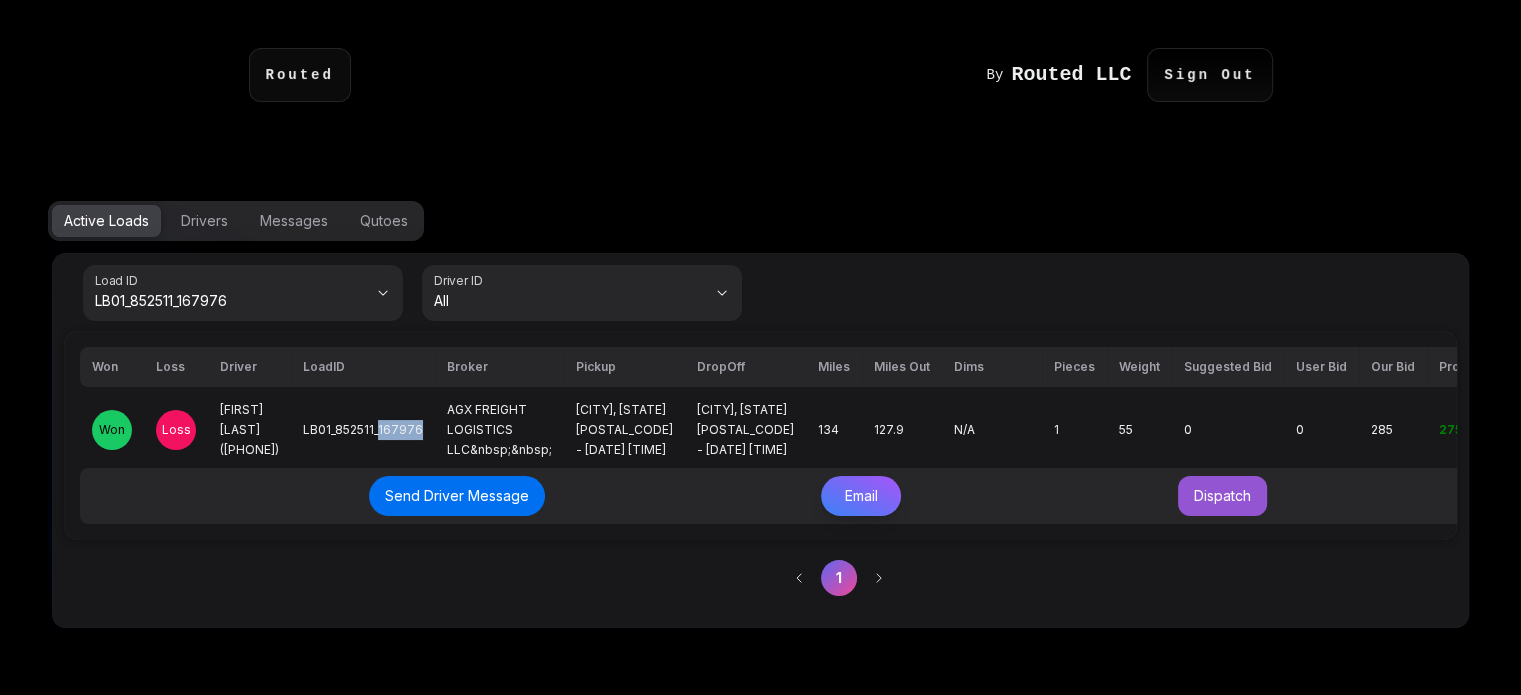 drag, startPoint x: 381, startPoint y: 420, endPoint x: 418, endPoint y: 419, distance: 37.01351 